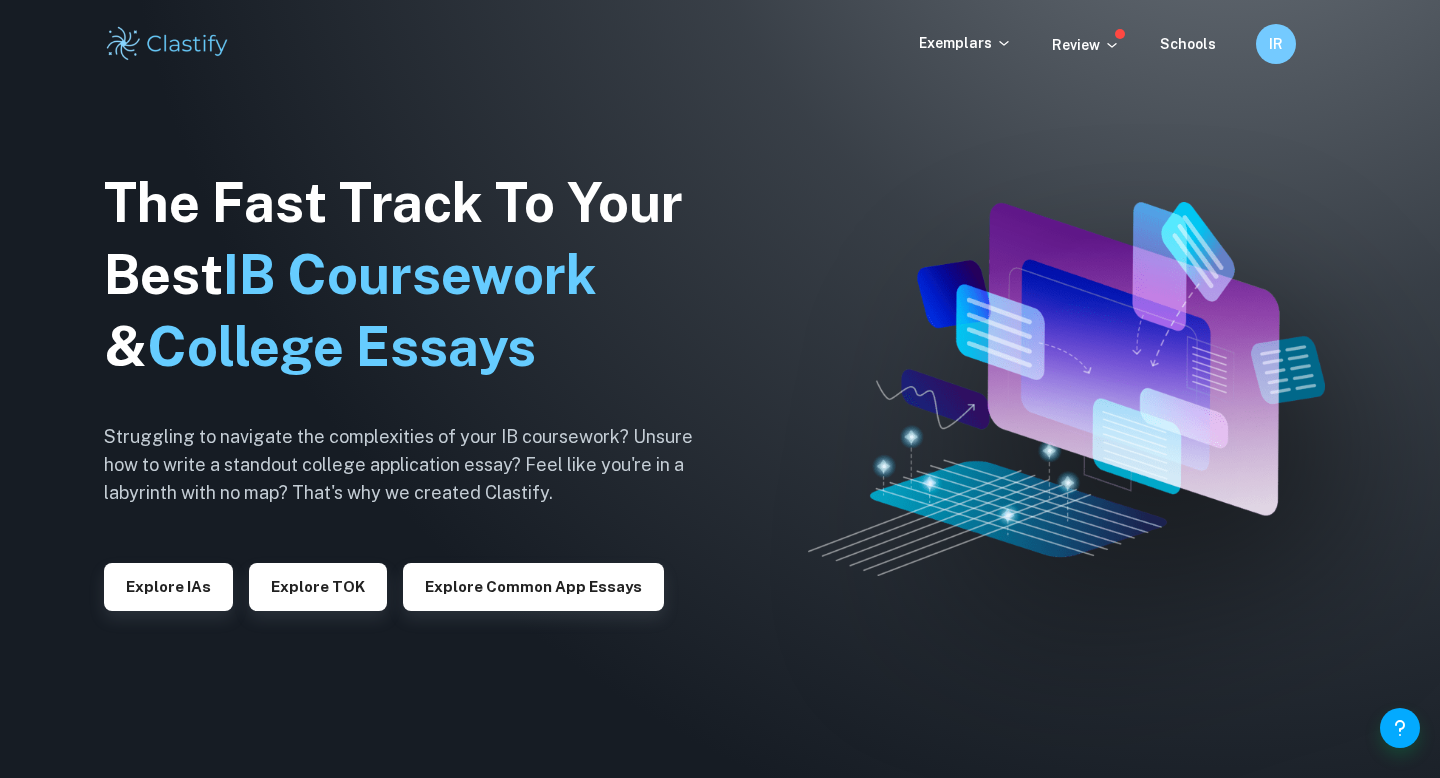 scroll, scrollTop: 0, scrollLeft: 0, axis: both 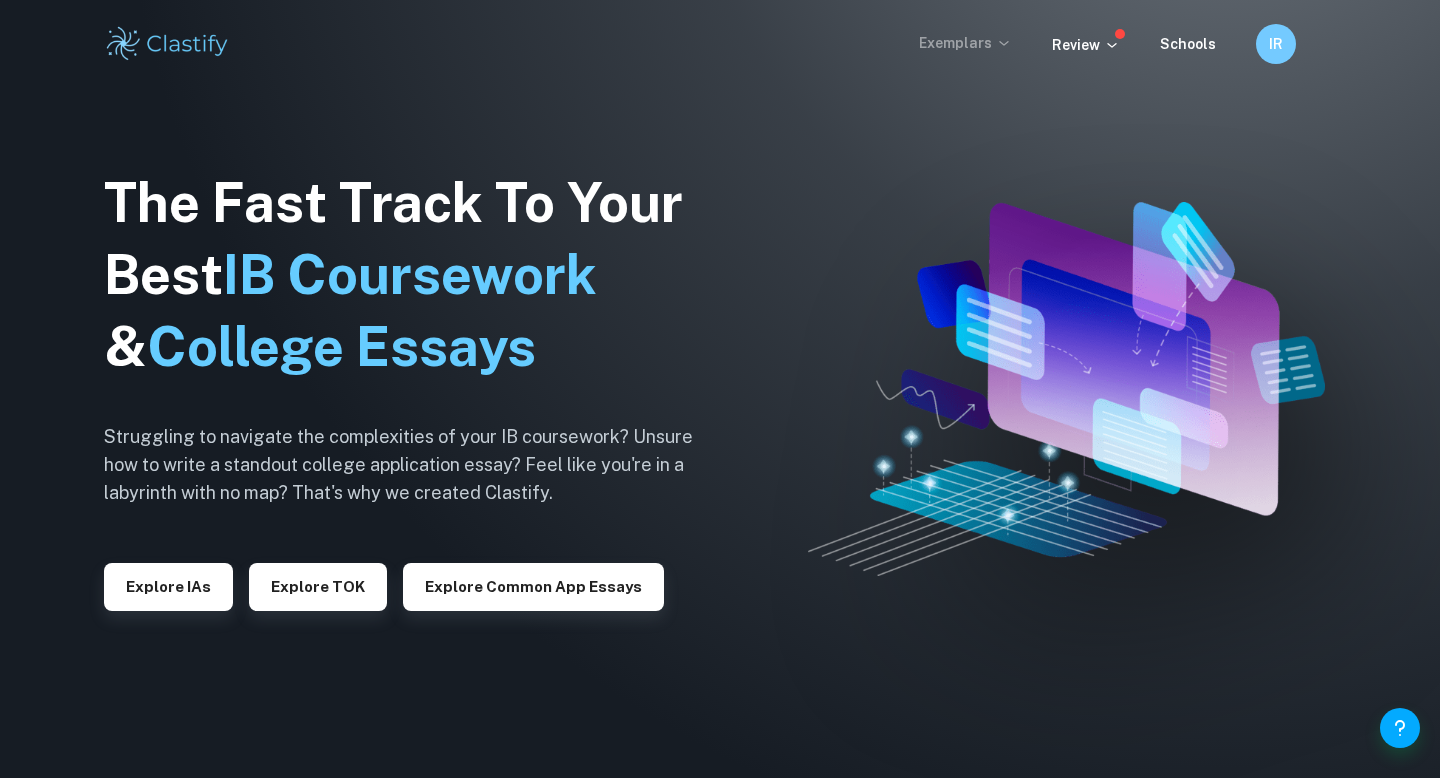 click on "Exemplars" at bounding box center (965, 43) 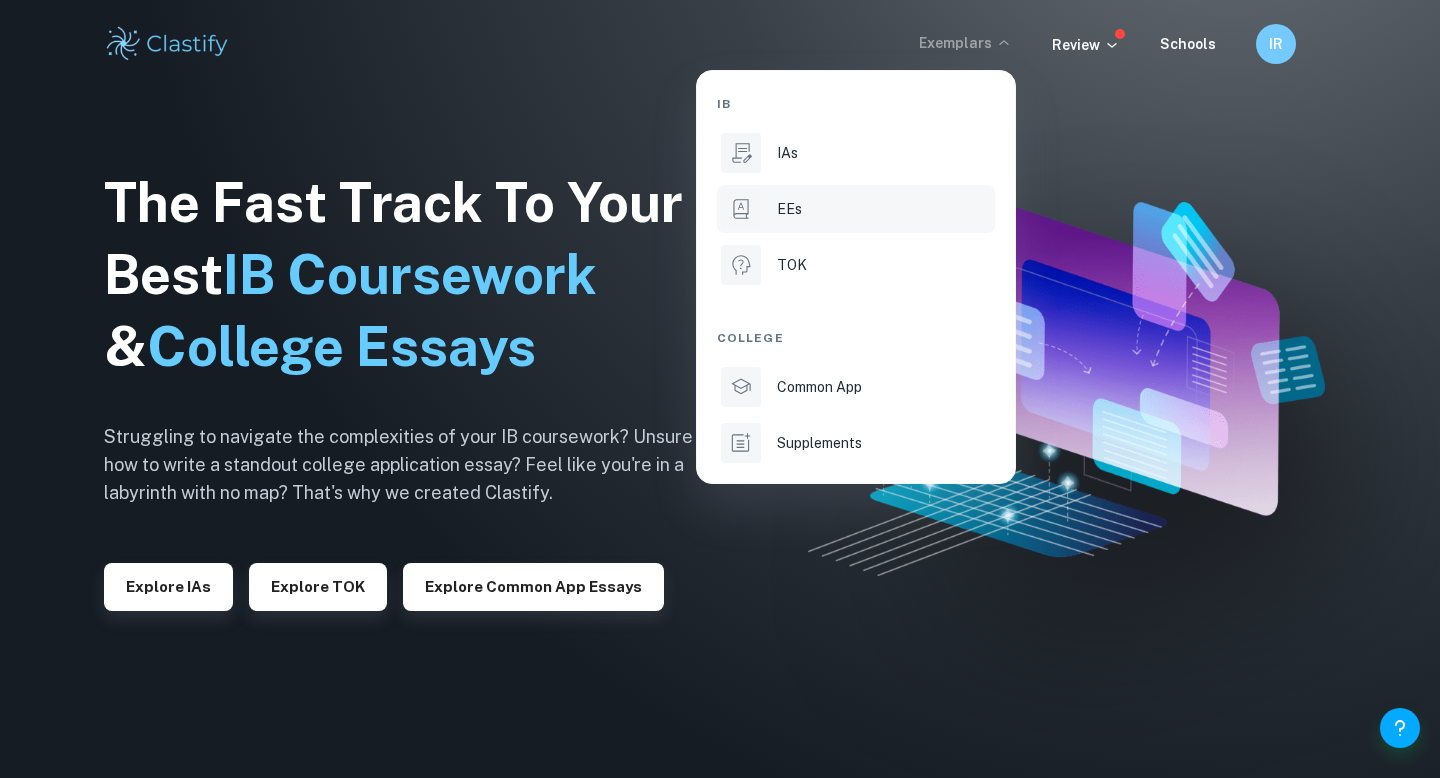 click on "EEs" at bounding box center [884, 209] 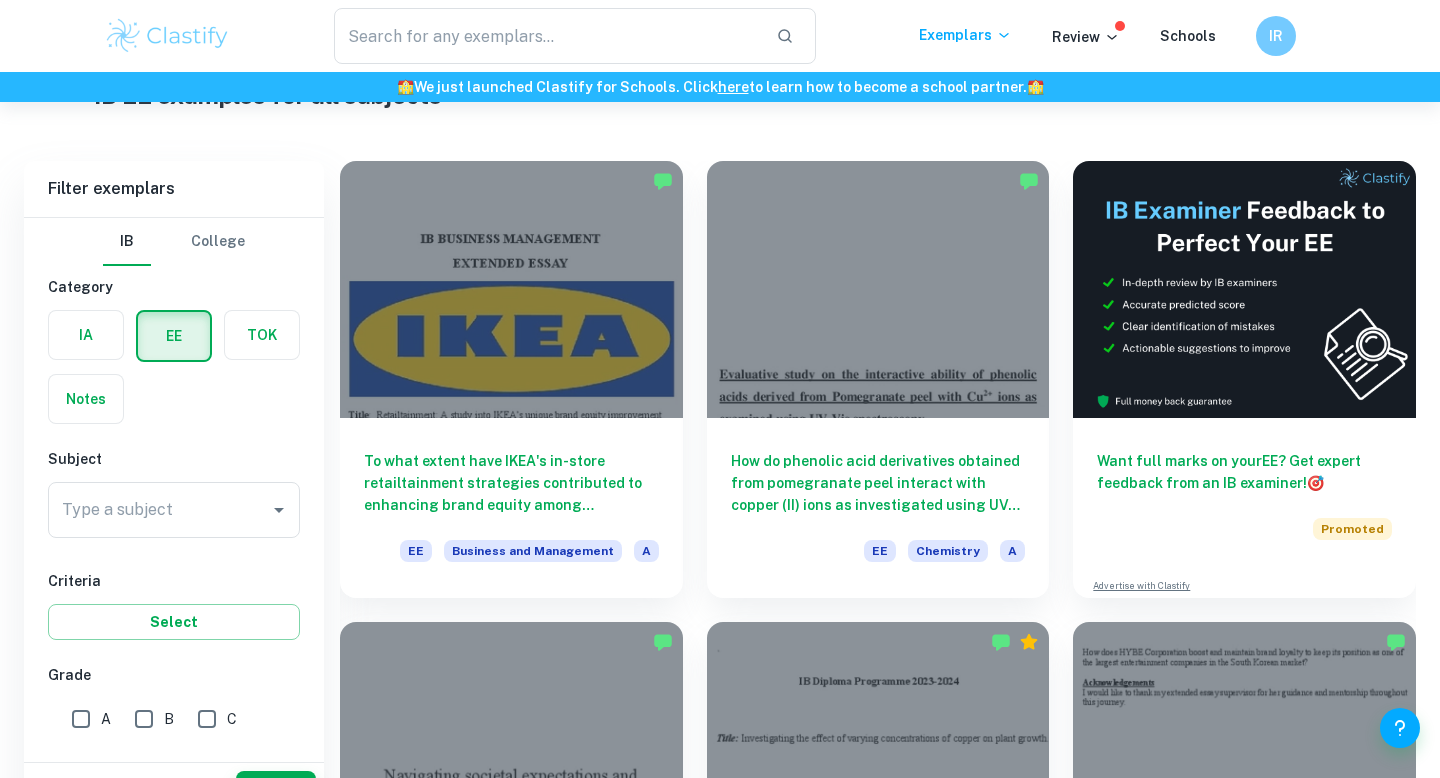 scroll, scrollTop: 259, scrollLeft: 0, axis: vertical 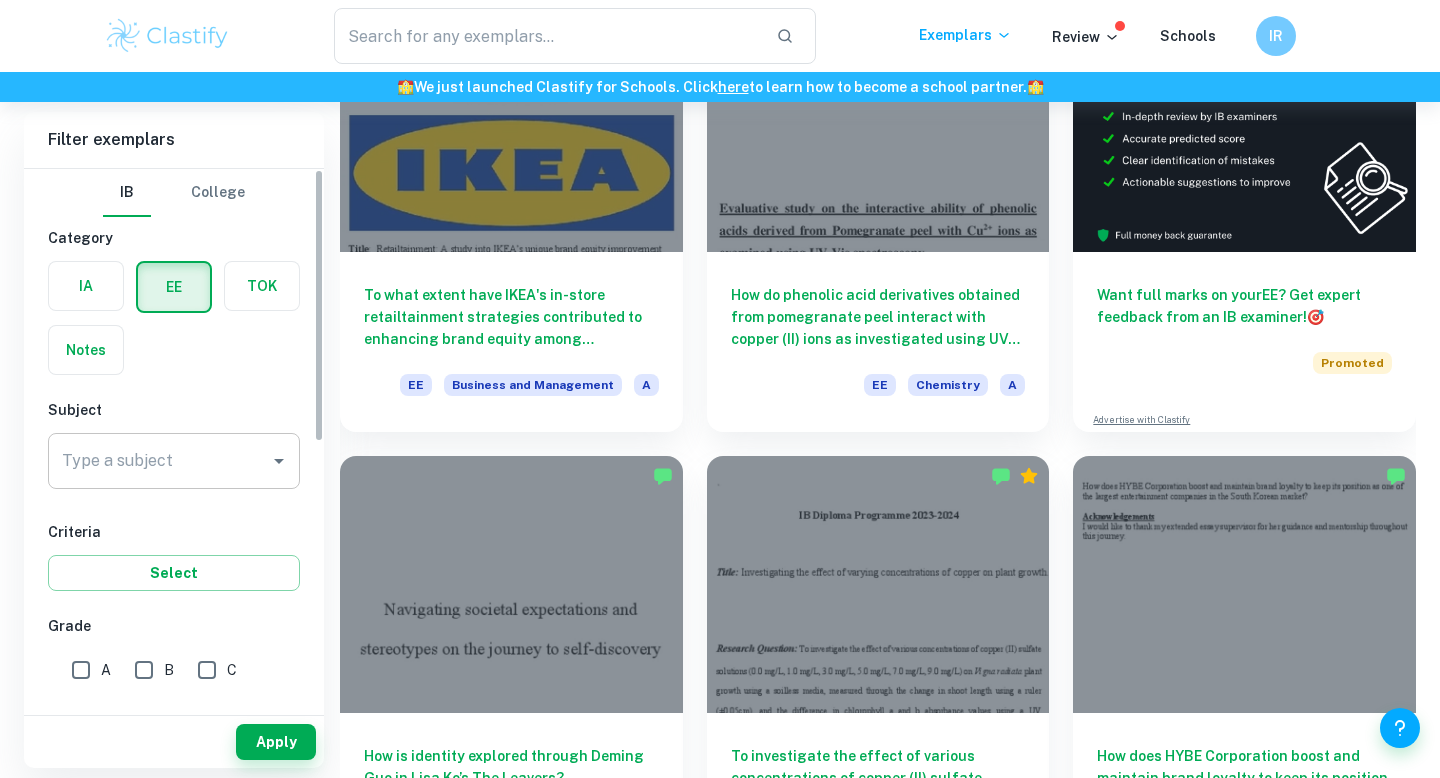 click on "Type a subject" at bounding box center (159, 461) 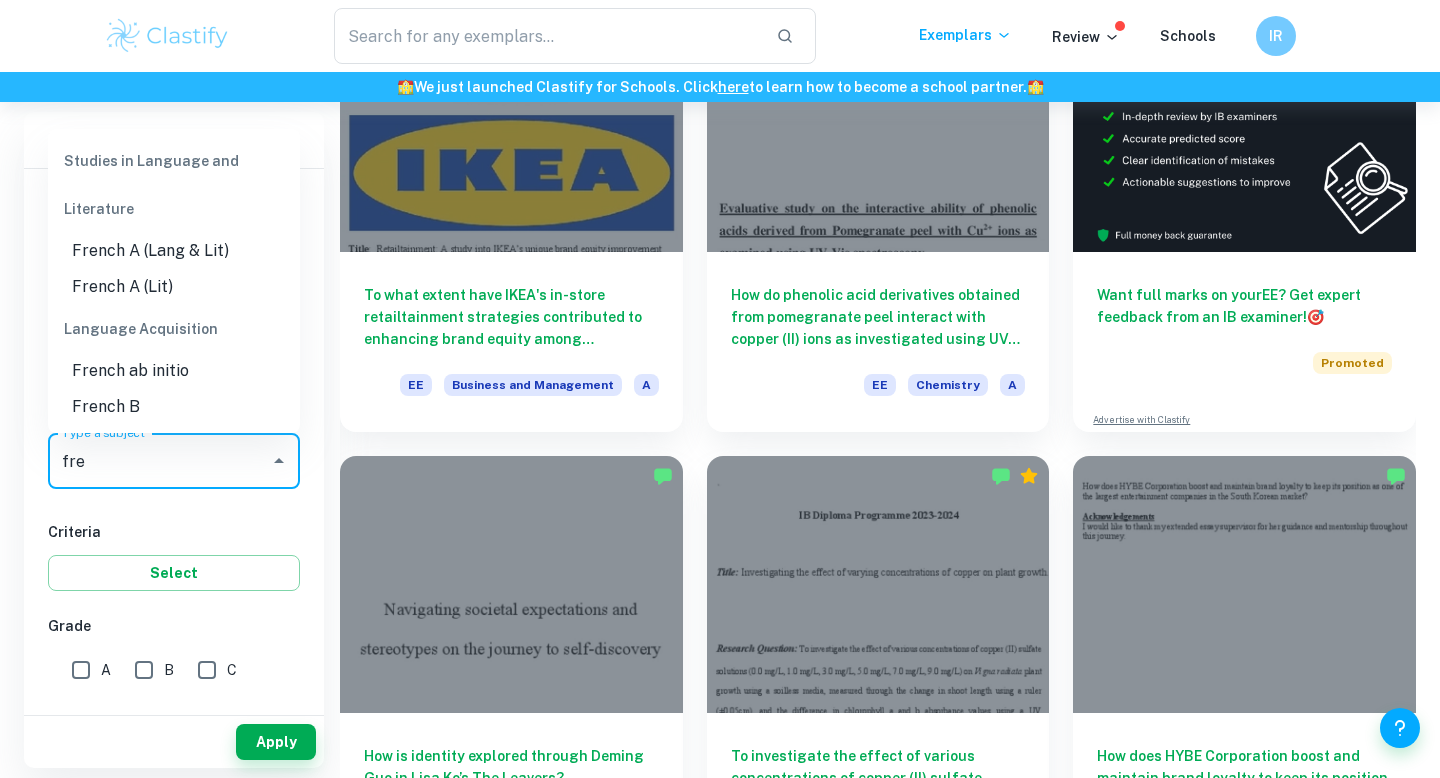 click on "French B" at bounding box center (174, 407) 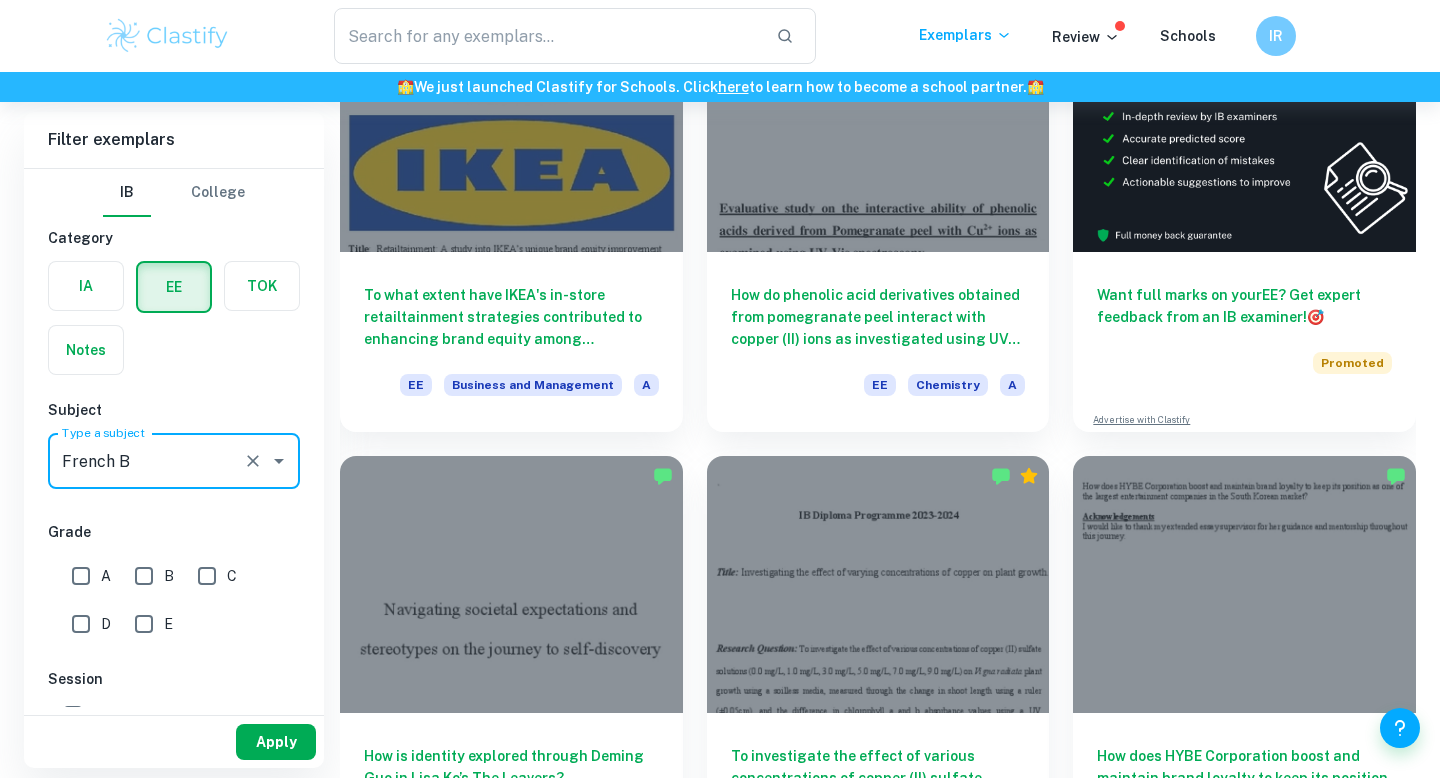 type on "French B" 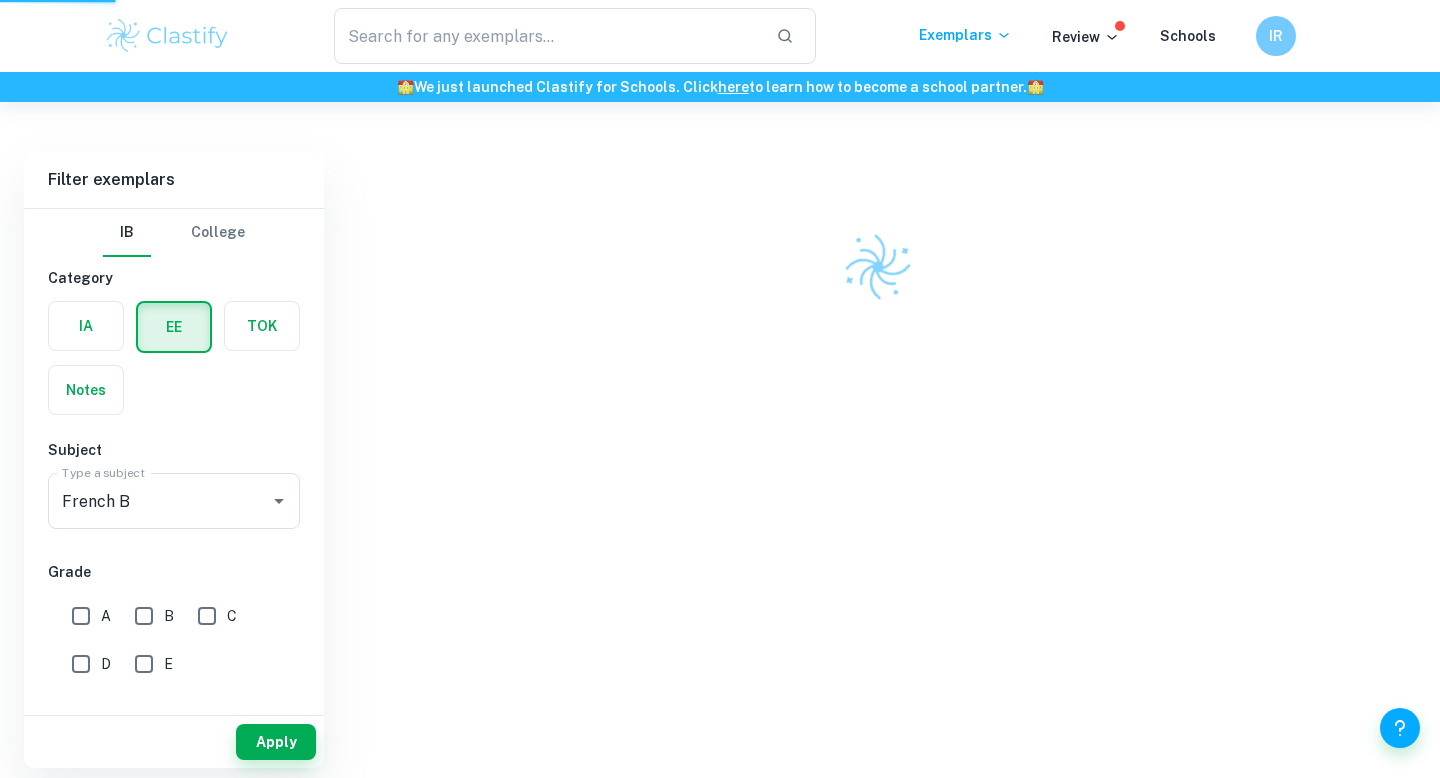 scroll, scrollTop: 102, scrollLeft: 0, axis: vertical 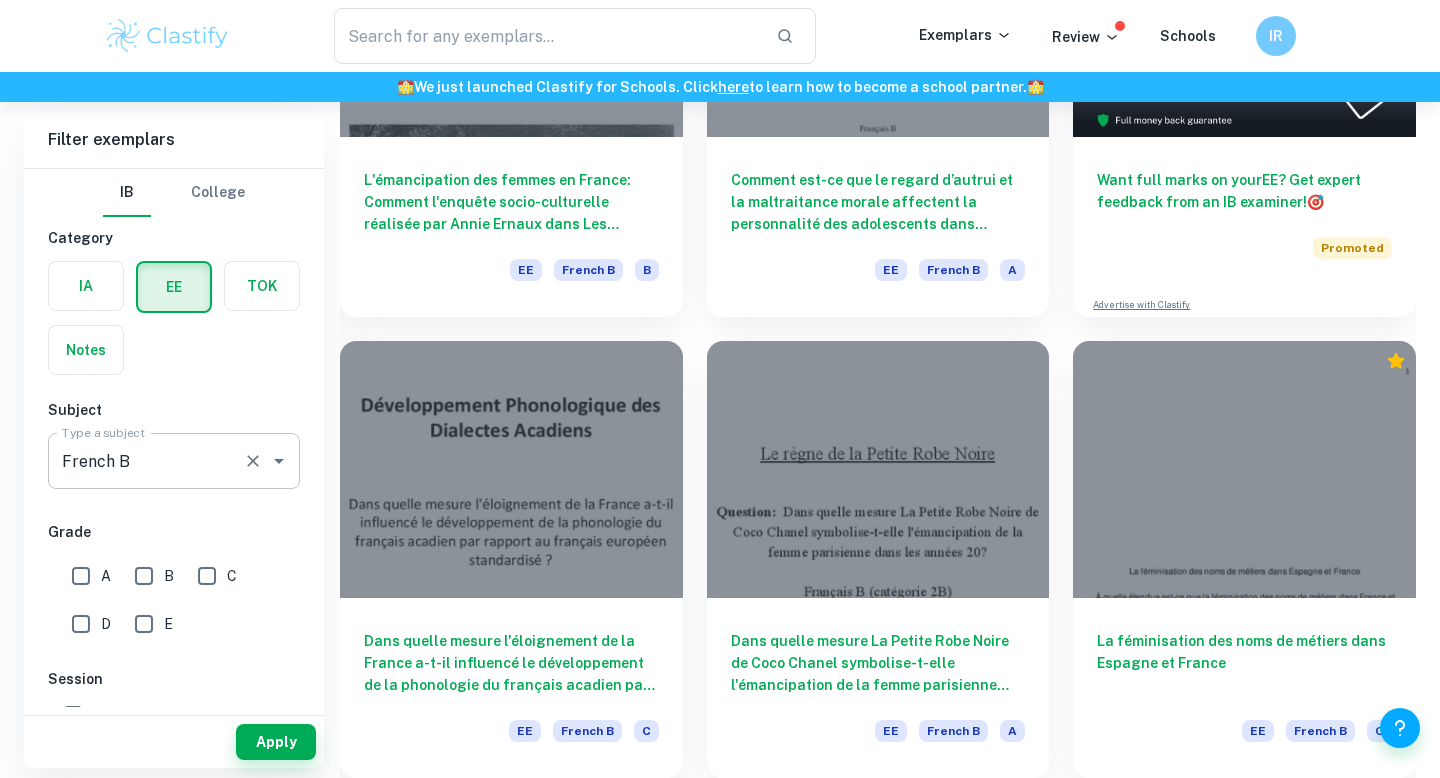 click on "French B Type a subject" at bounding box center (174, 461) 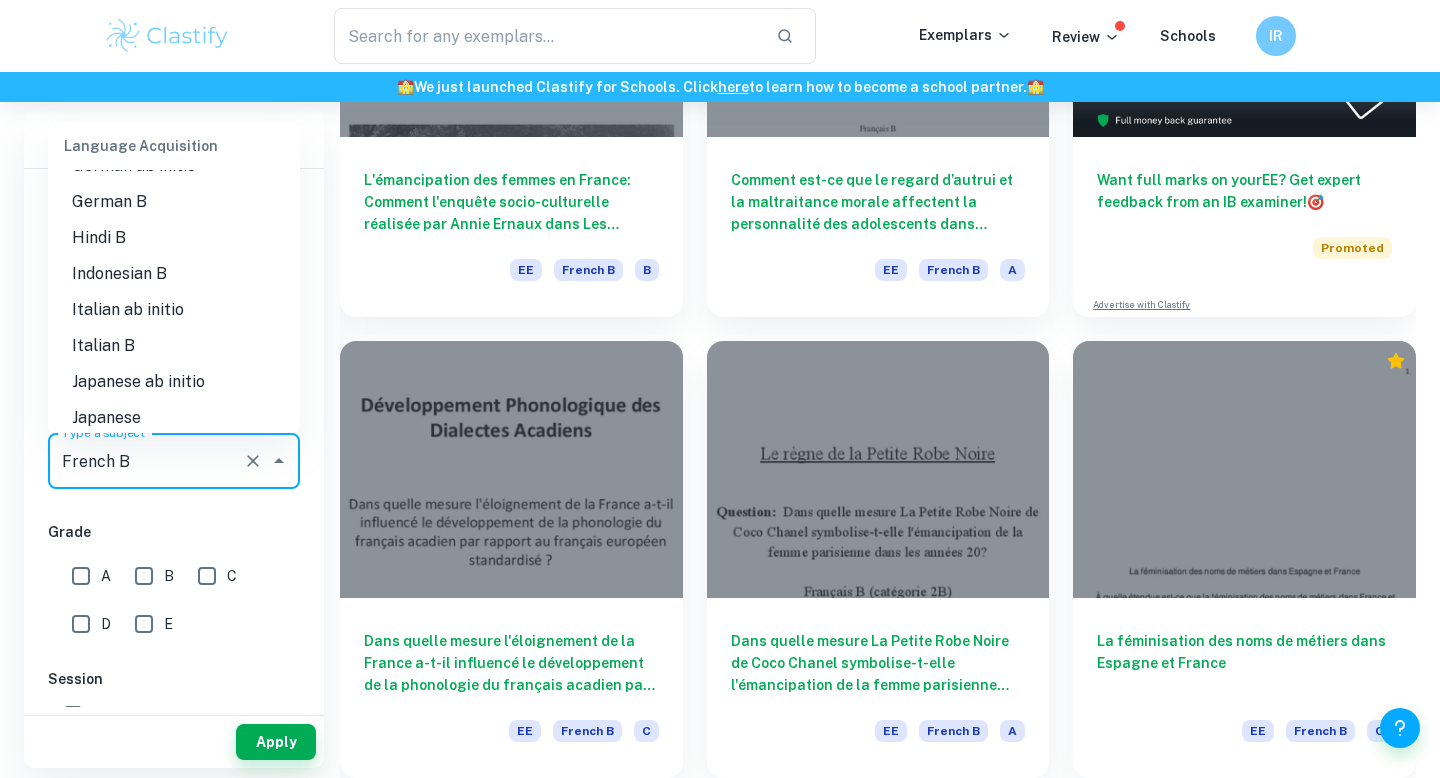 scroll, scrollTop: 1313, scrollLeft: 0, axis: vertical 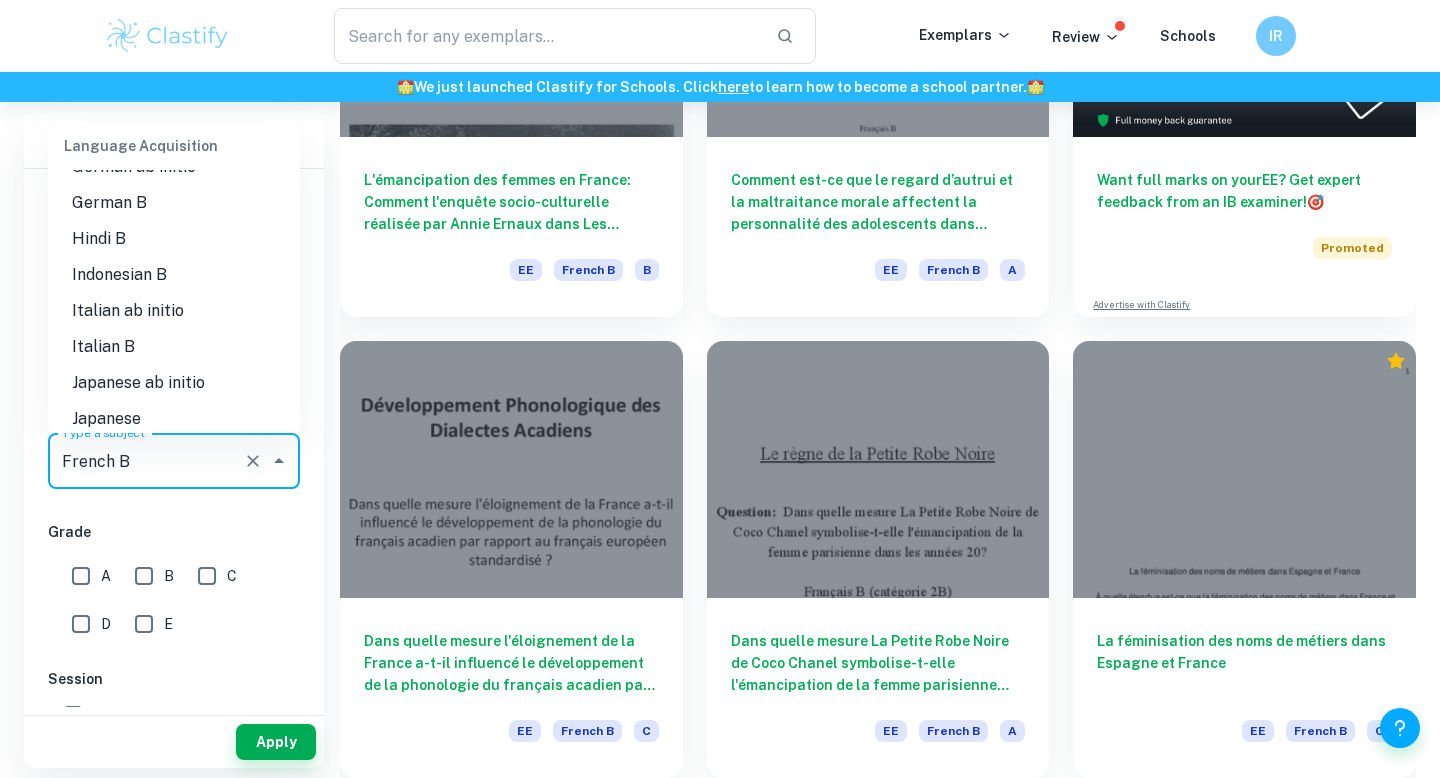 click on "Hindi B" at bounding box center (174, 239) 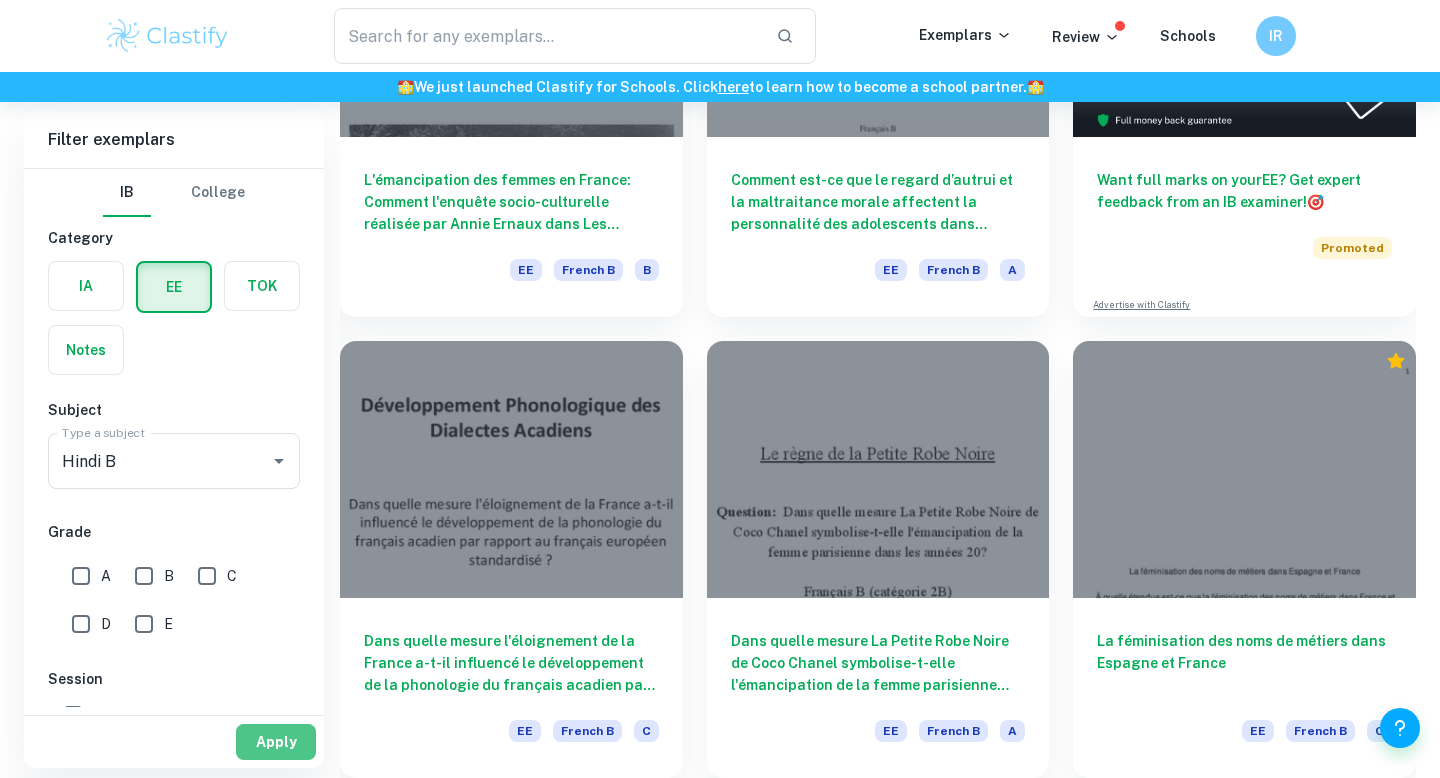click on "Apply" at bounding box center [276, 742] 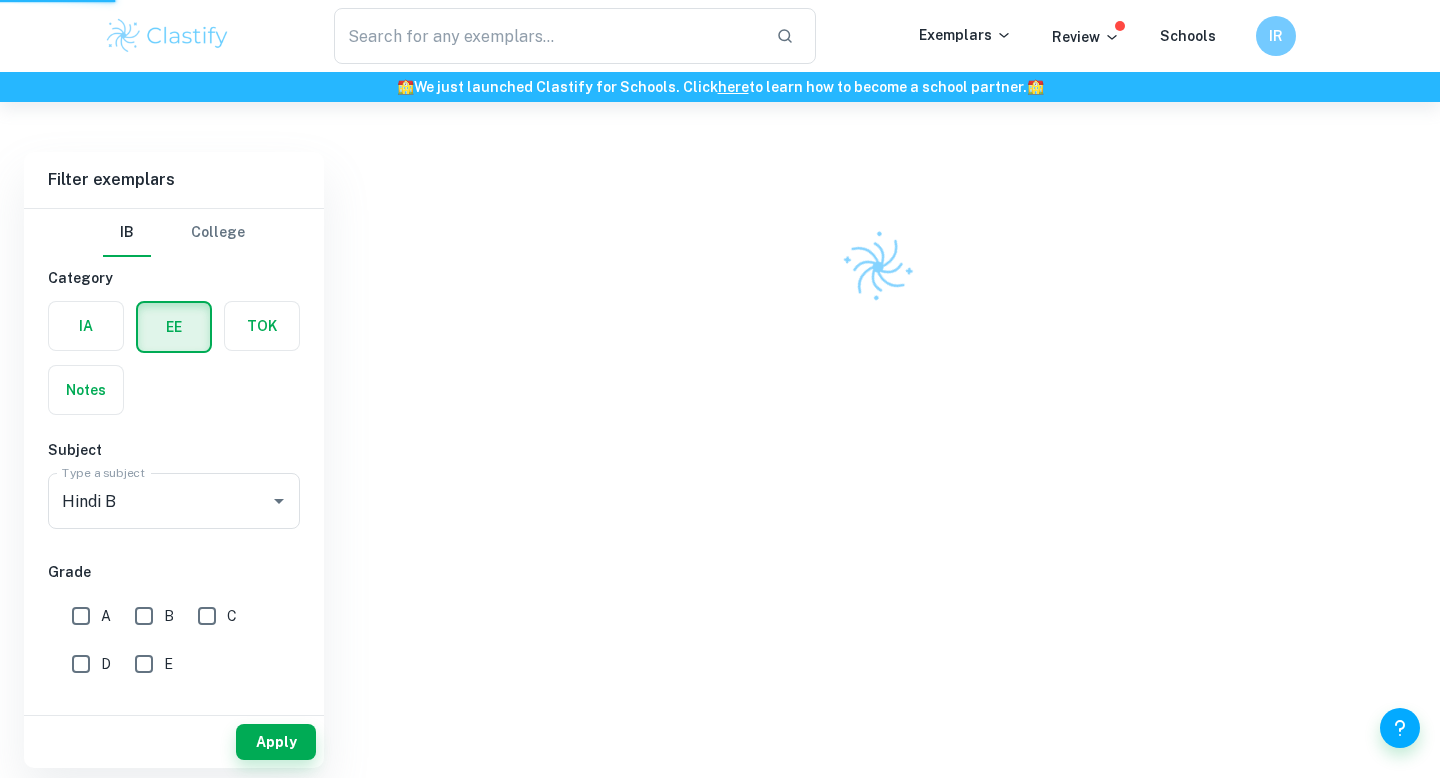 scroll, scrollTop: 0, scrollLeft: 0, axis: both 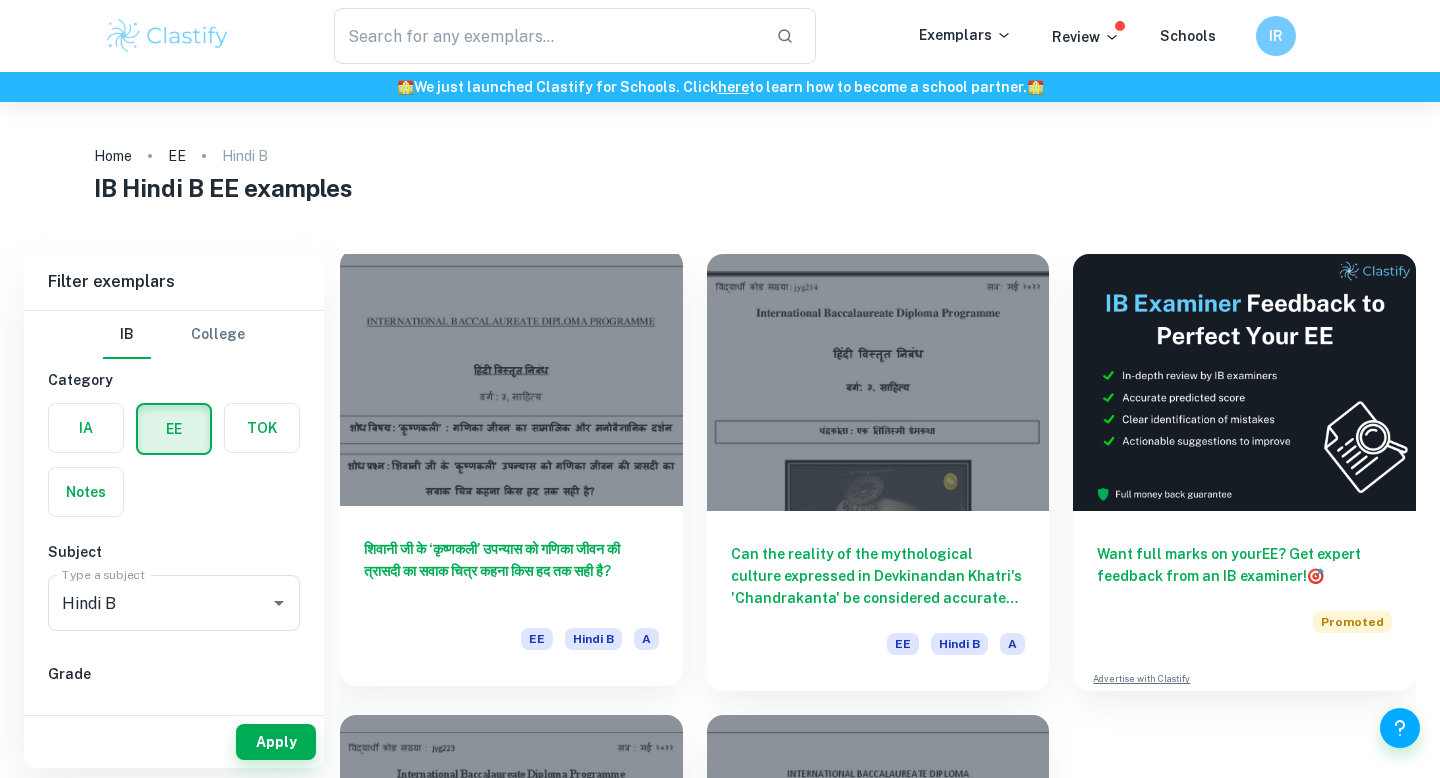 click on "शिवानी जी के ‘कृष्णकली’ उपन्यास को गणिका जीवन की त्रासदी का सवाक चित्र कहना किस हद तक सही है?" at bounding box center [511, 571] 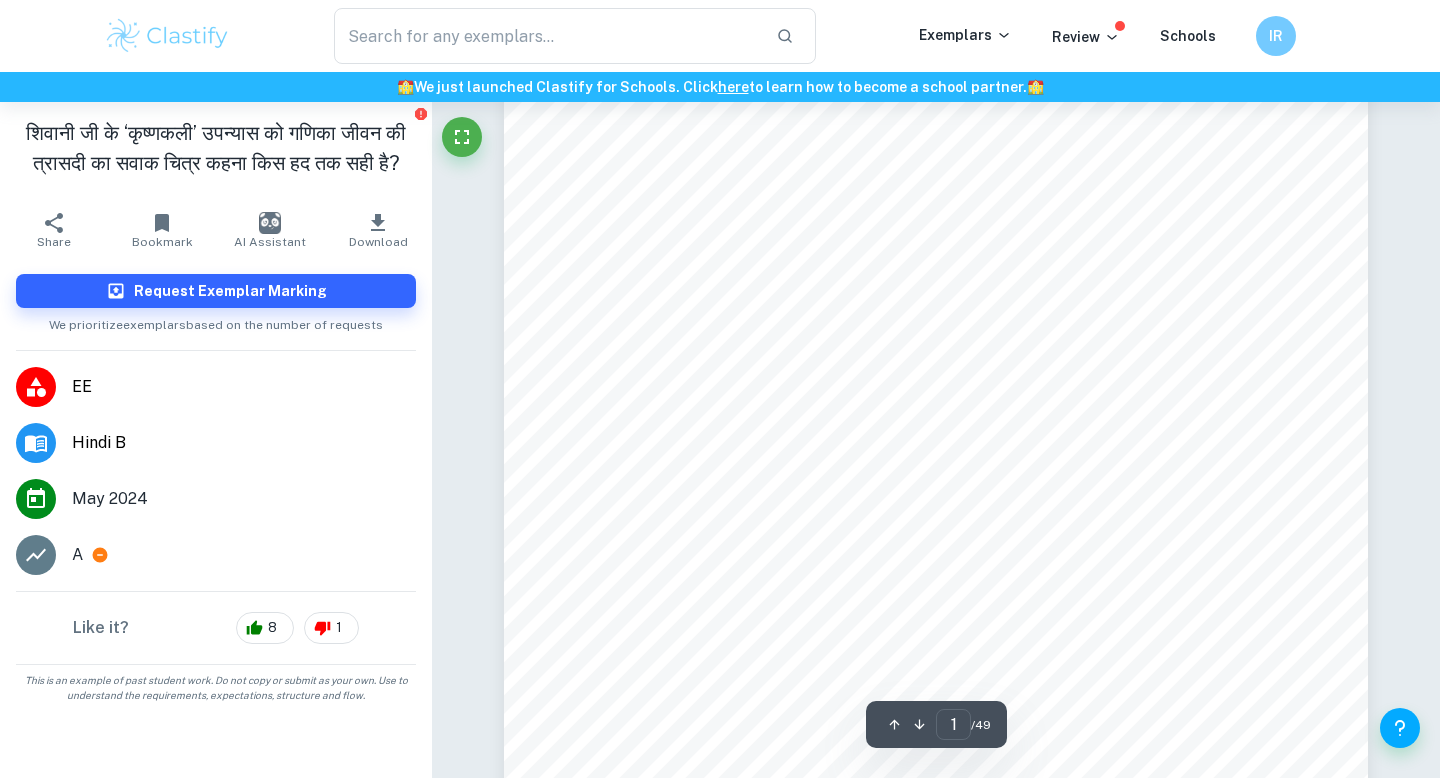 scroll, scrollTop: 535, scrollLeft: 0, axis: vertical 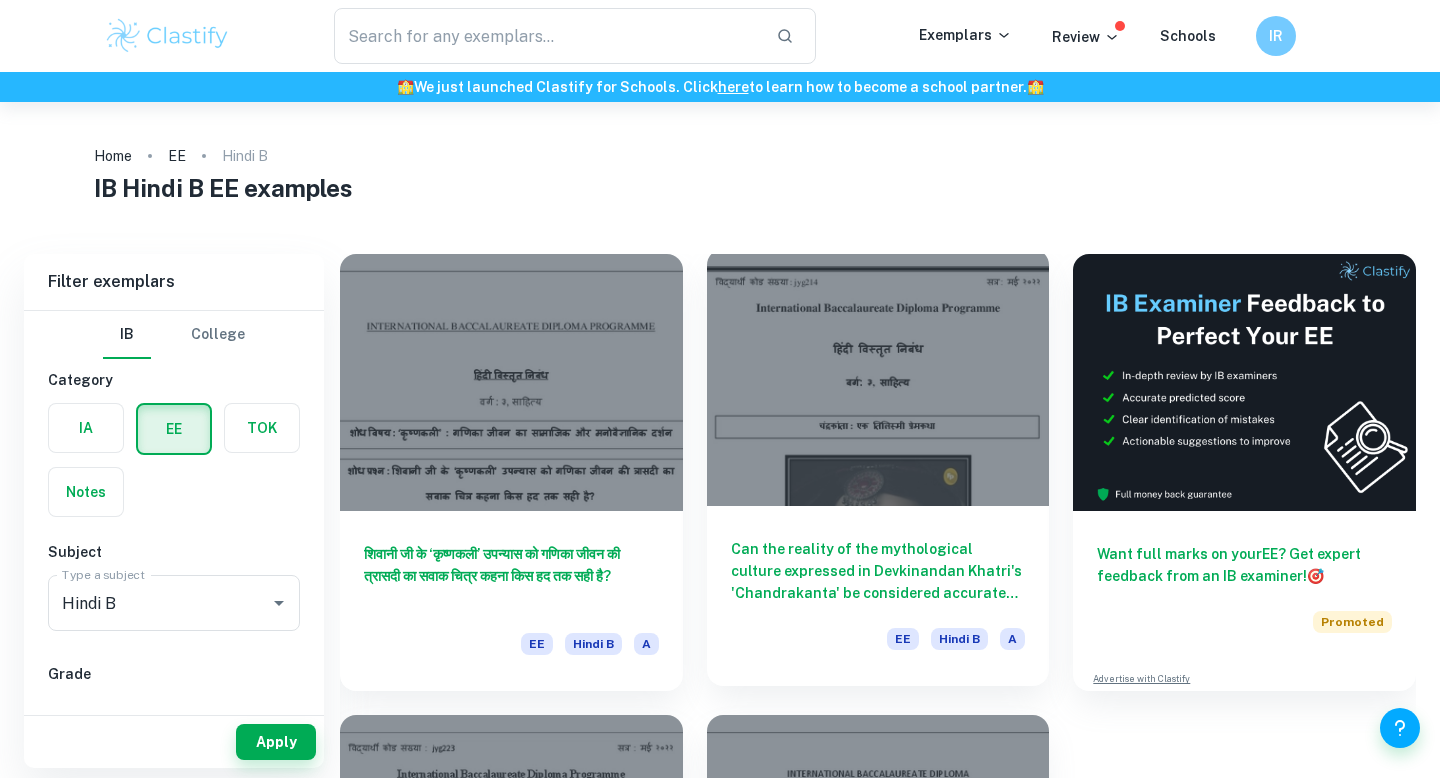 click on "Can the reality of the mythological culture expressed in Devkinandan Khatri's 'Chandrakanta' be considered accurate proof of its popularity?" at bounding box center [878, 571] 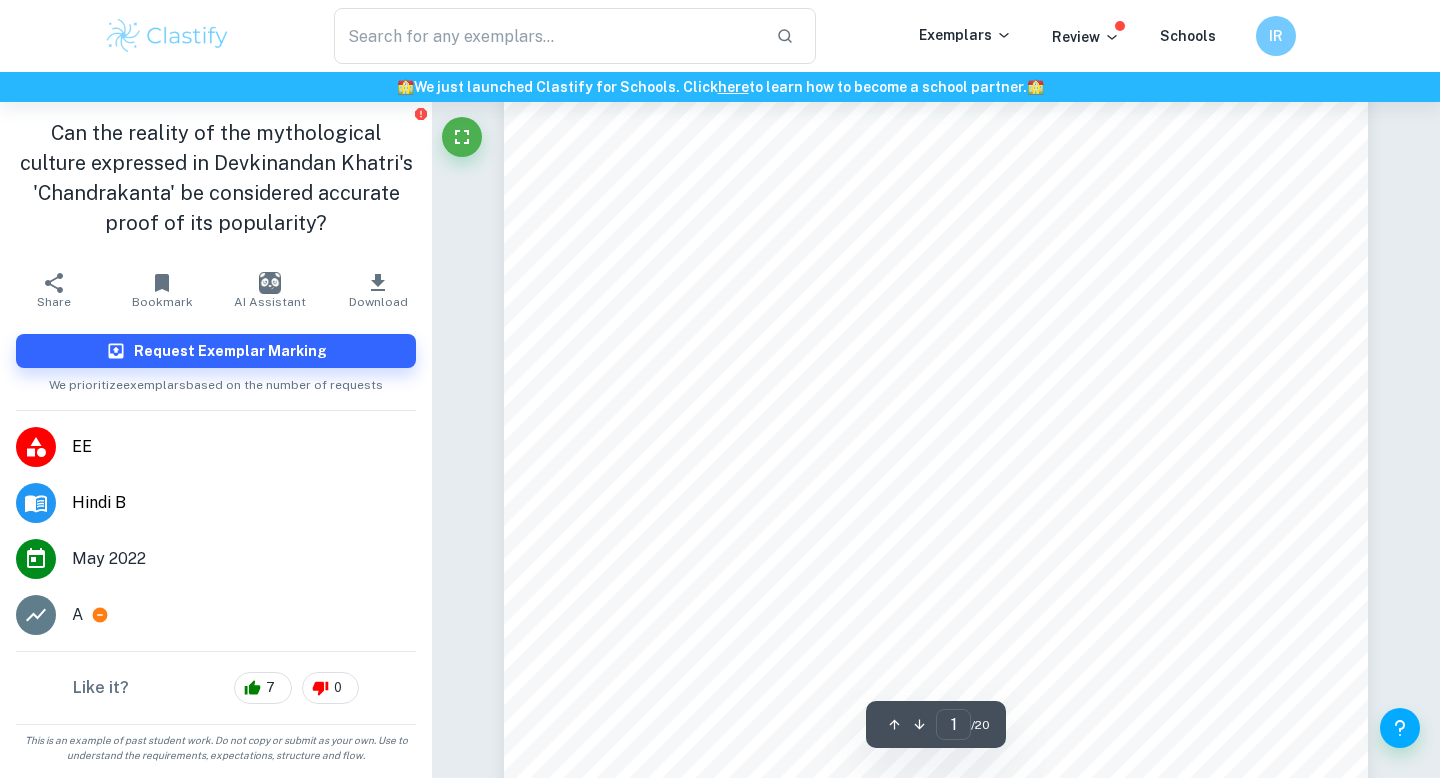 scroll, scrollTop: 163, scrollLeft: 0, axis: vertical 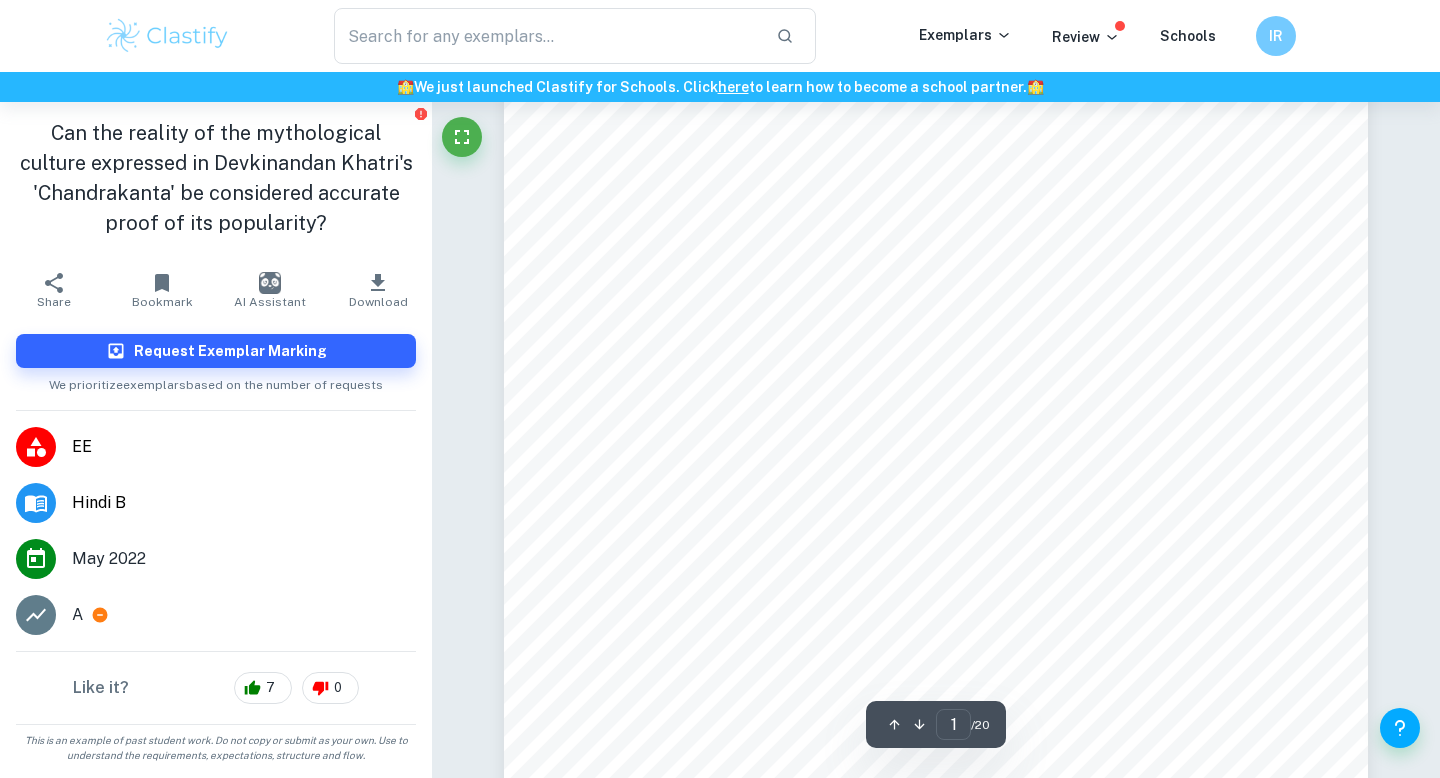 click on ": एक नतलिस्मी प्रे मकथा" at bounding box center [953, 316] 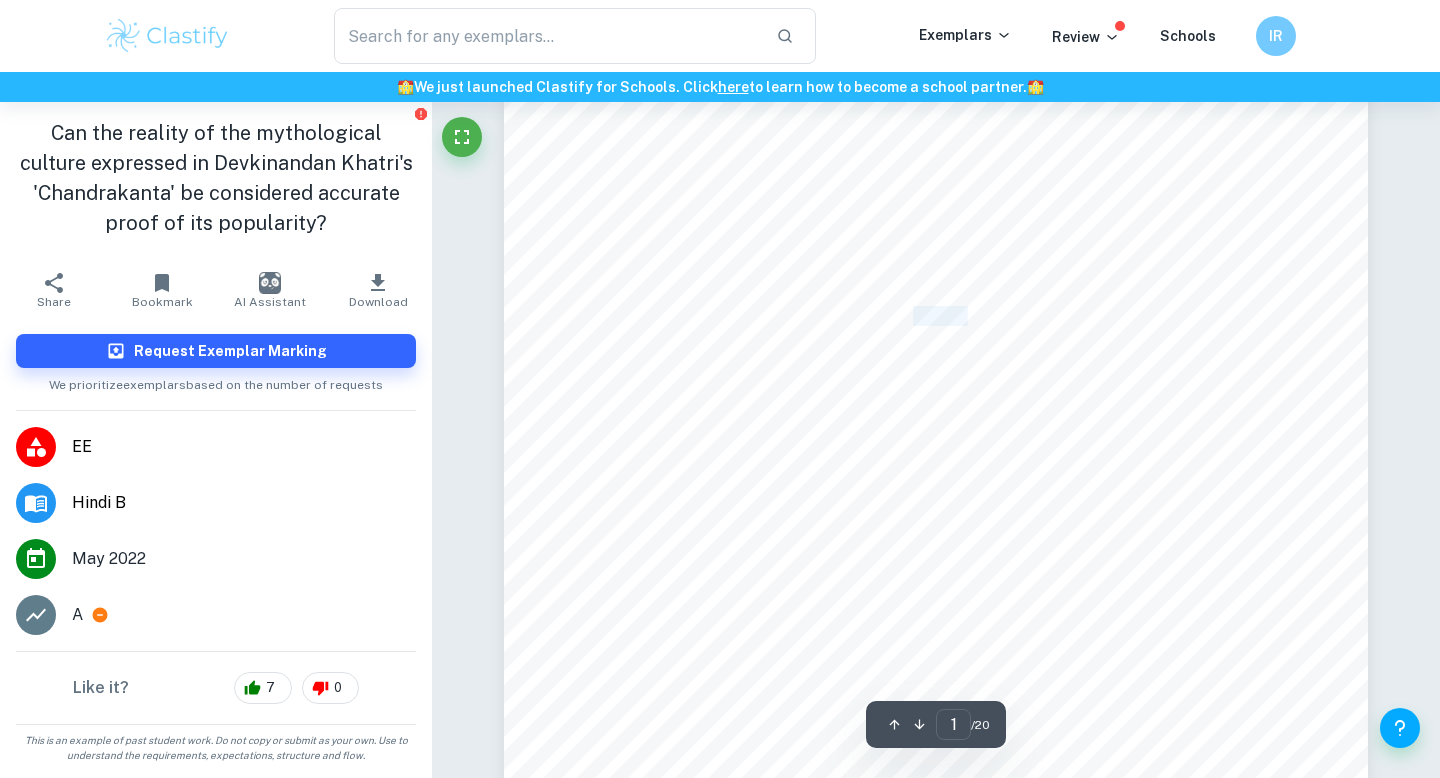 click on ": एक नतलिस्मी प्रे मकथा" at bounding box center [953, 316] 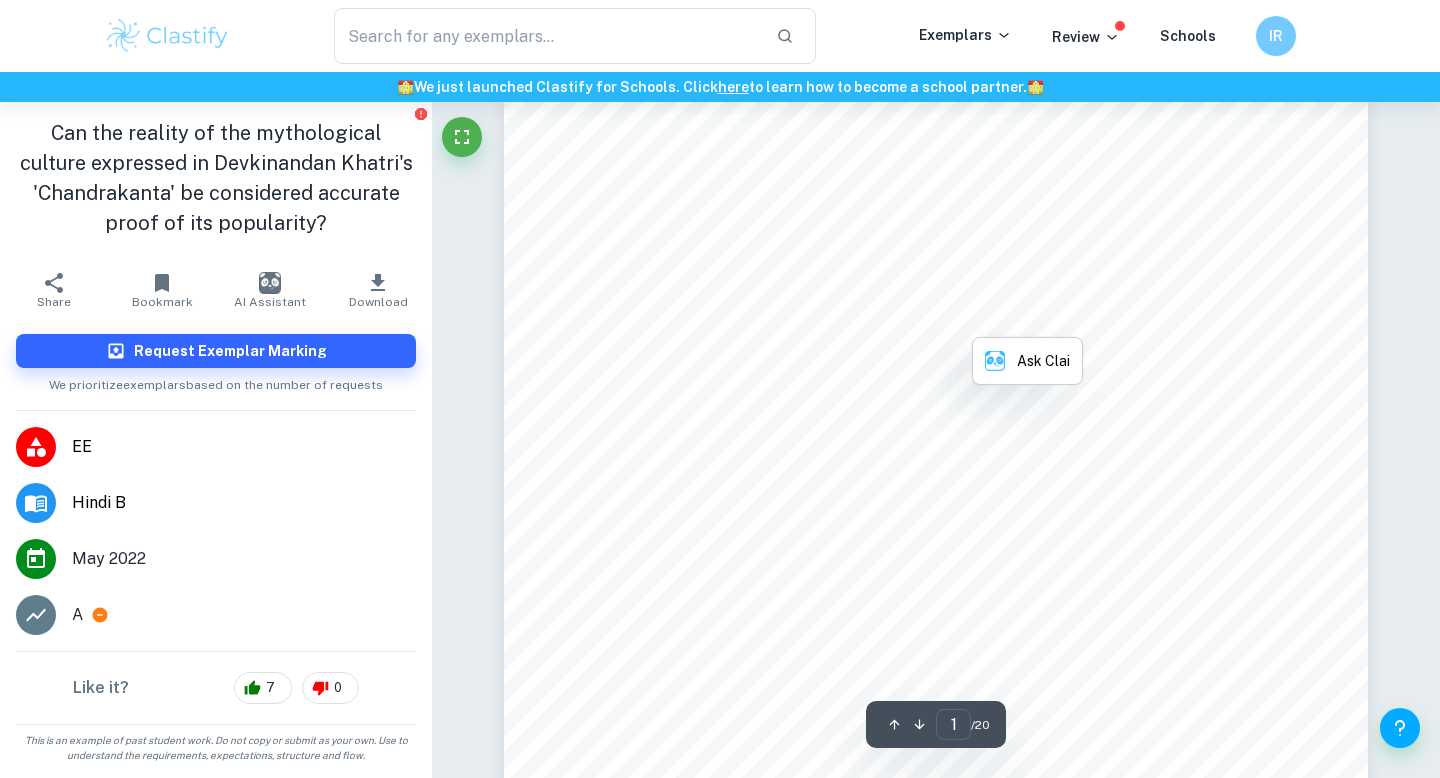 click on ": एक नतलिस्मी प्रे मकथा" at bounding box center (953, 316) 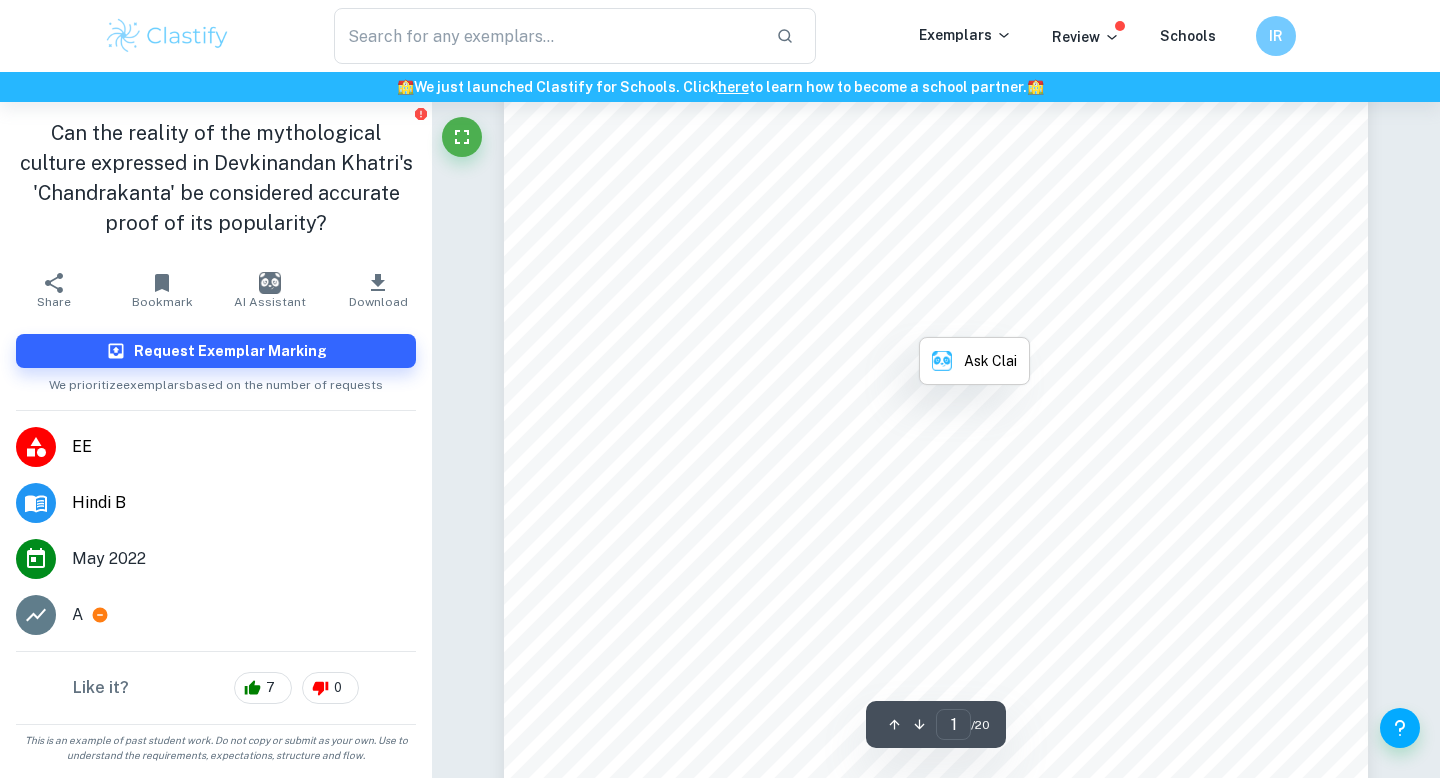 click on ": एक नतलिस्मी प्रे मकथा" at bounding box center (953, 316) 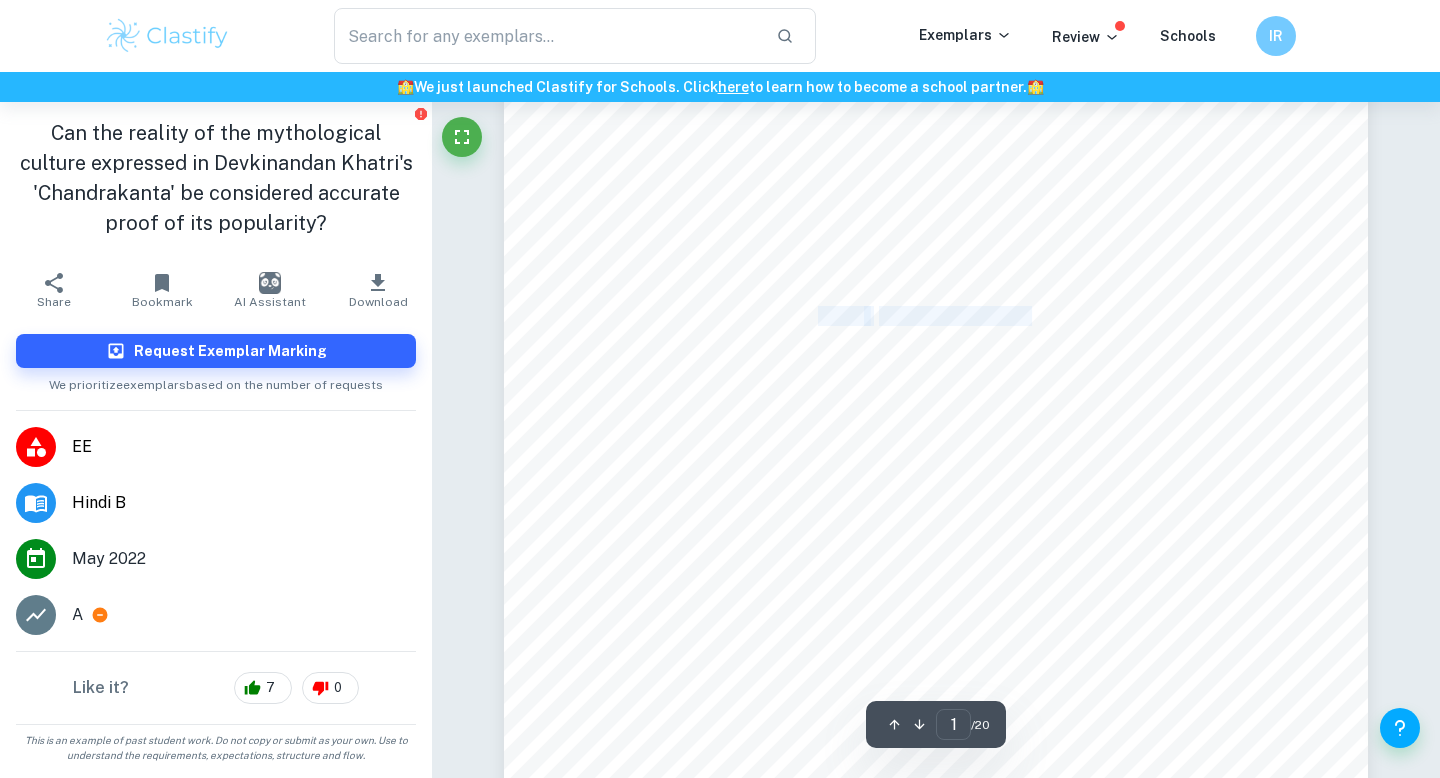 drag, startPoint x: 818, startPoint y: 312, endPoint x: 1171, endPoint y: 312, distance: 353 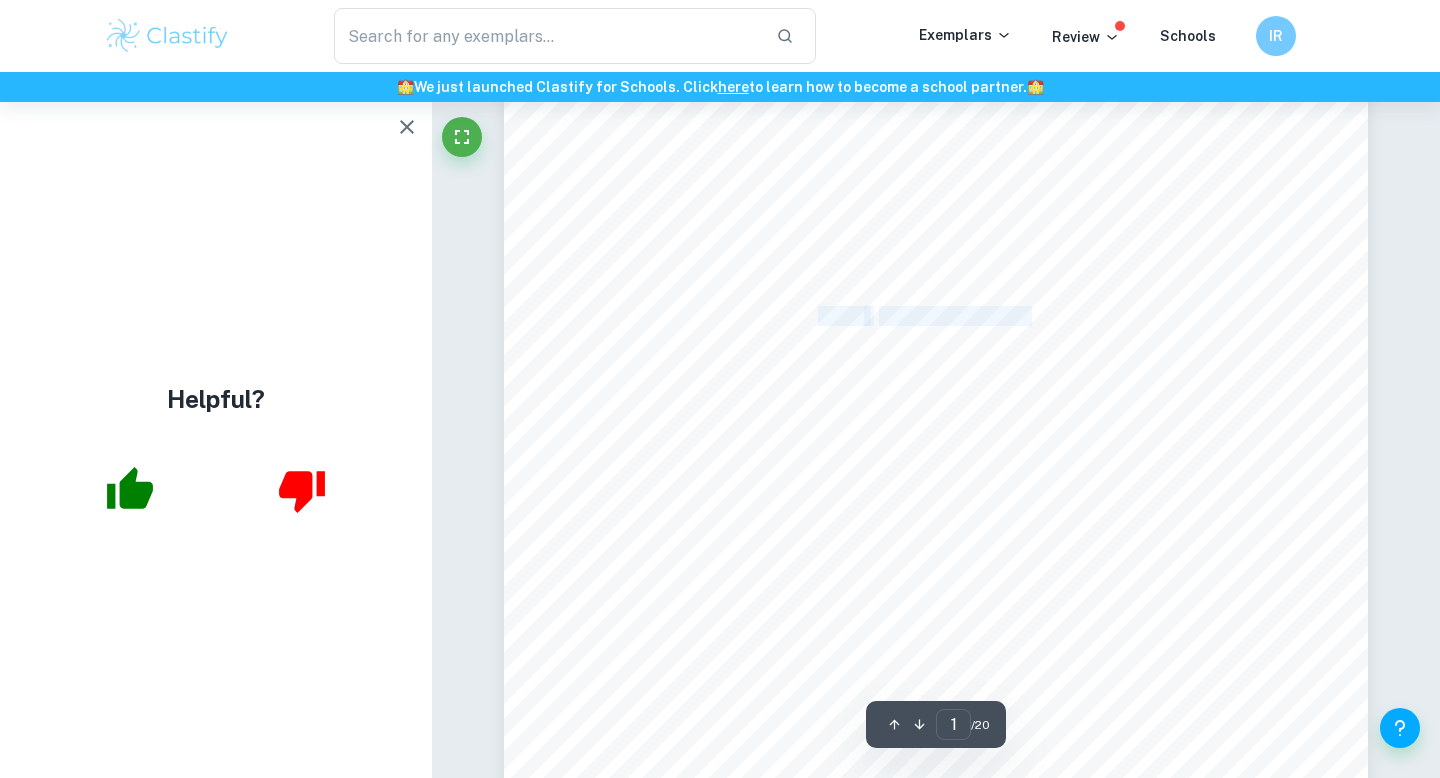 click at bounding box center (866, 316) 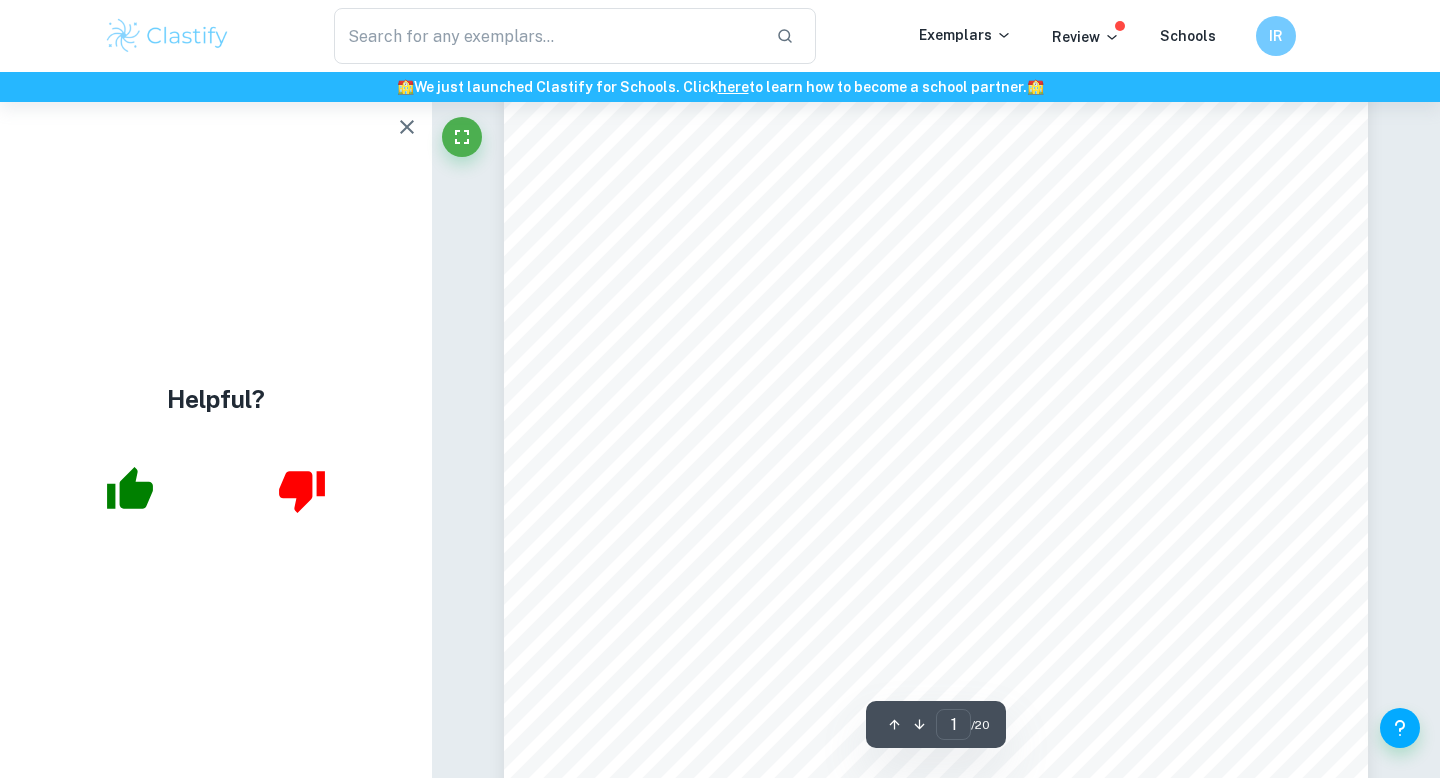 click 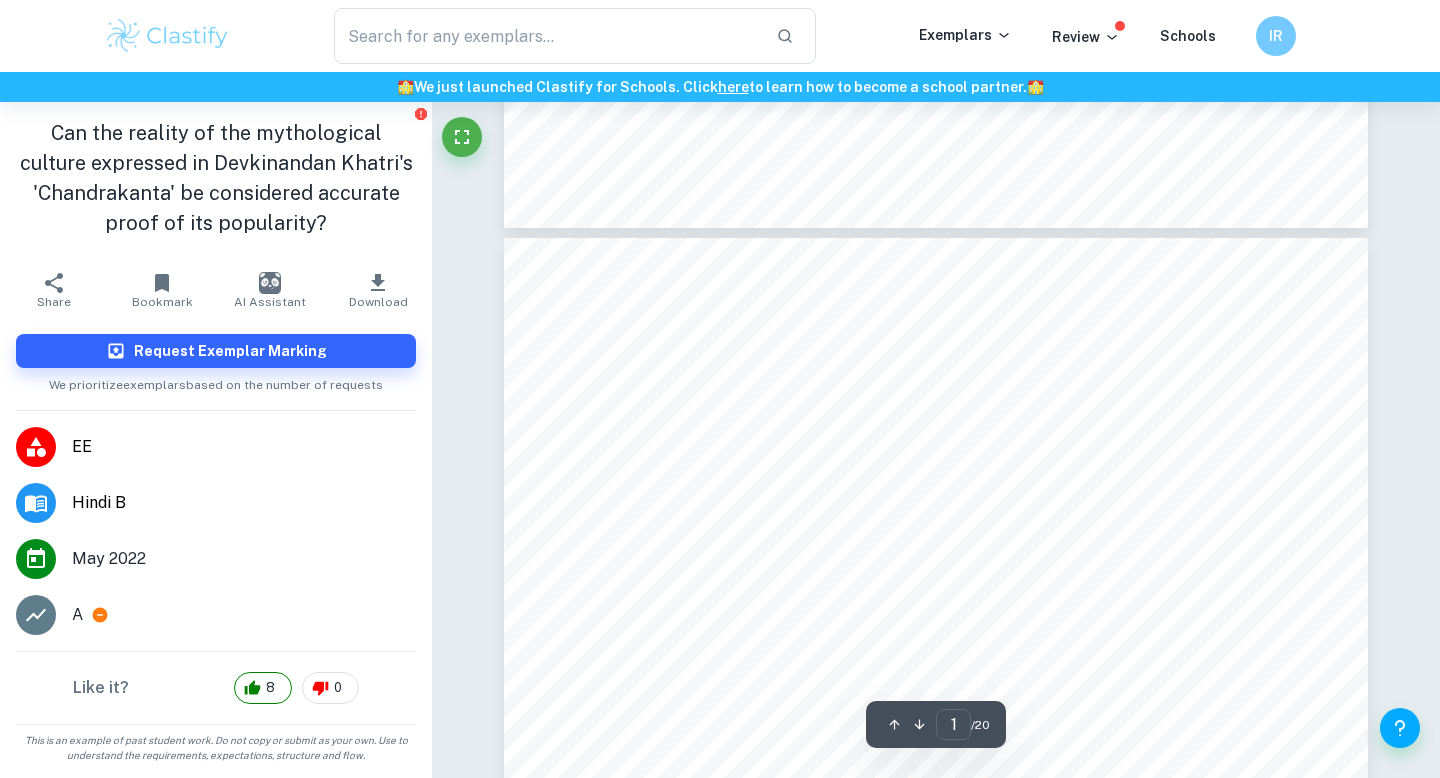 type on "2" 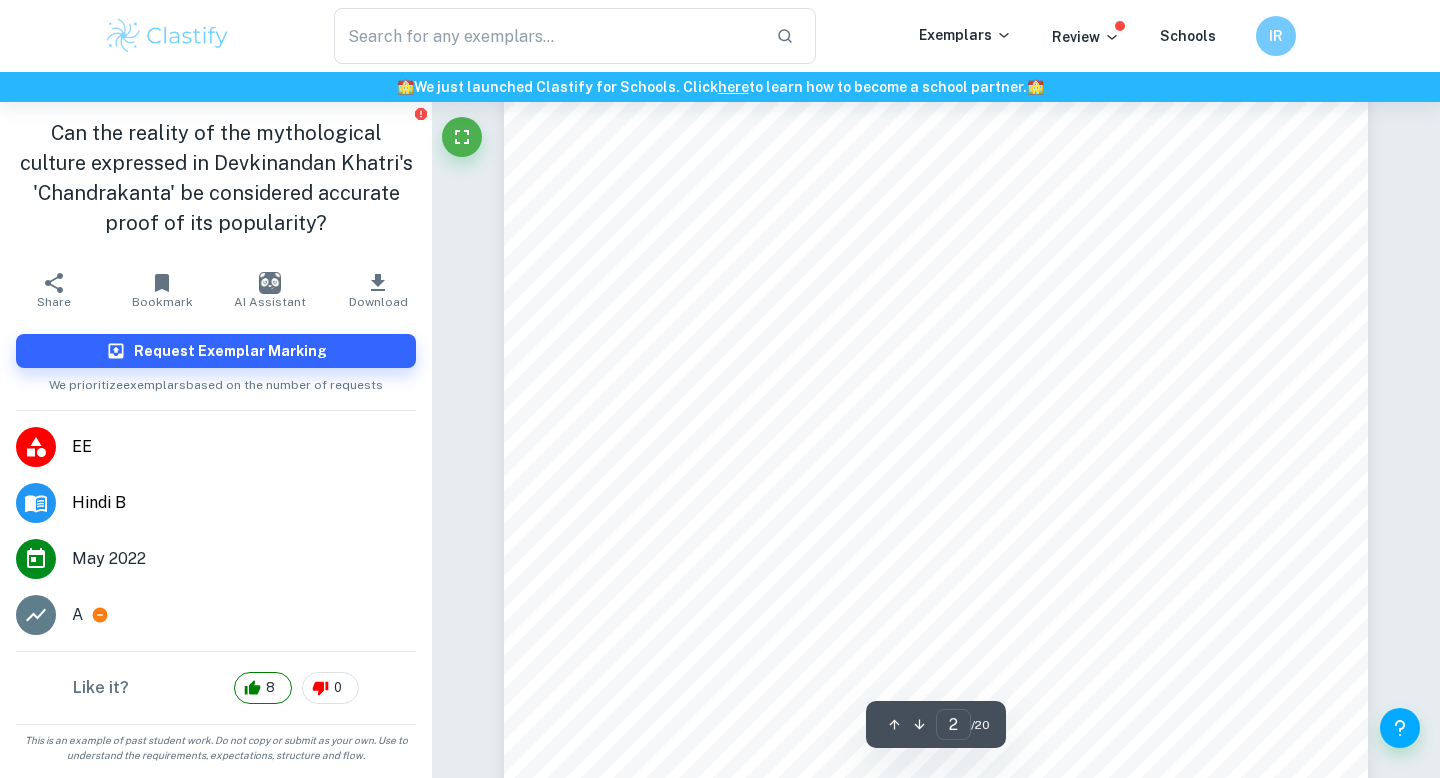 scroll, scrollTop: 1435, scrollLeft: 0, axis: vertical 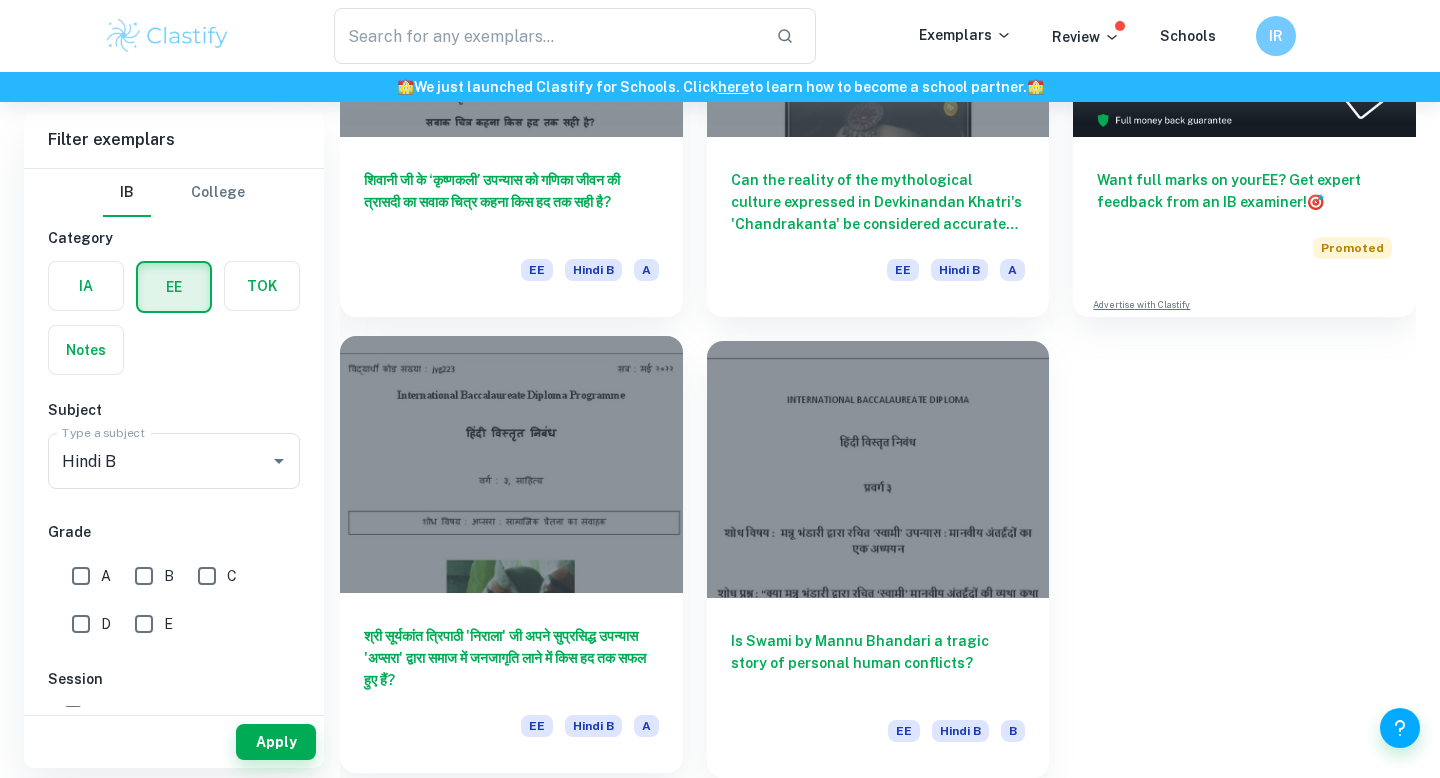 click on "श्री सूर्यकांत त्रिपाठी 'निराला' जी अपने सुप्रसिद्ध उपन्यास 'अप्सरा' द्वारा समाज में जनजागृति लाने में किस हद तक सफल हुए हैं?" at bounding box center [511, 658] 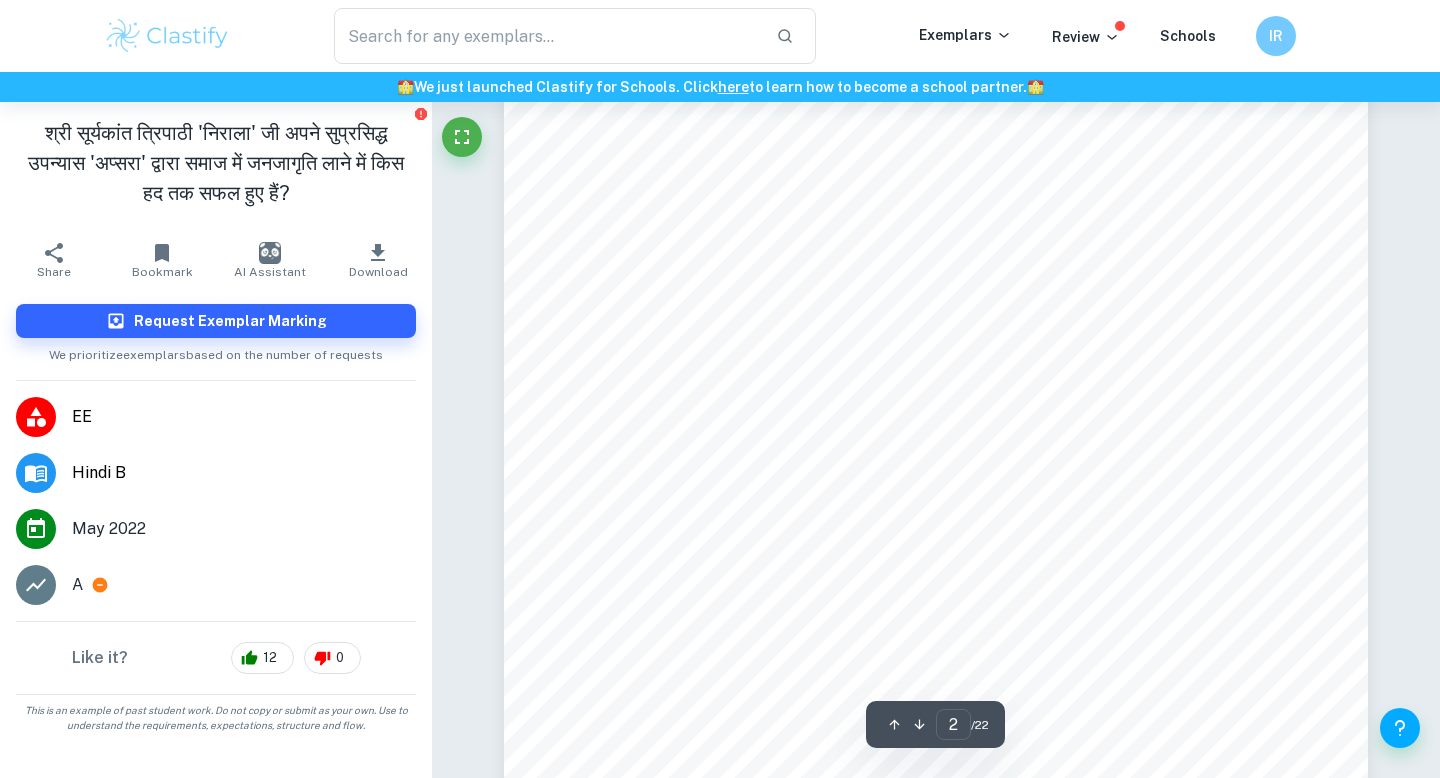 scroll, scrollTop: 1367, scrollLeft: 0, axis: vertical 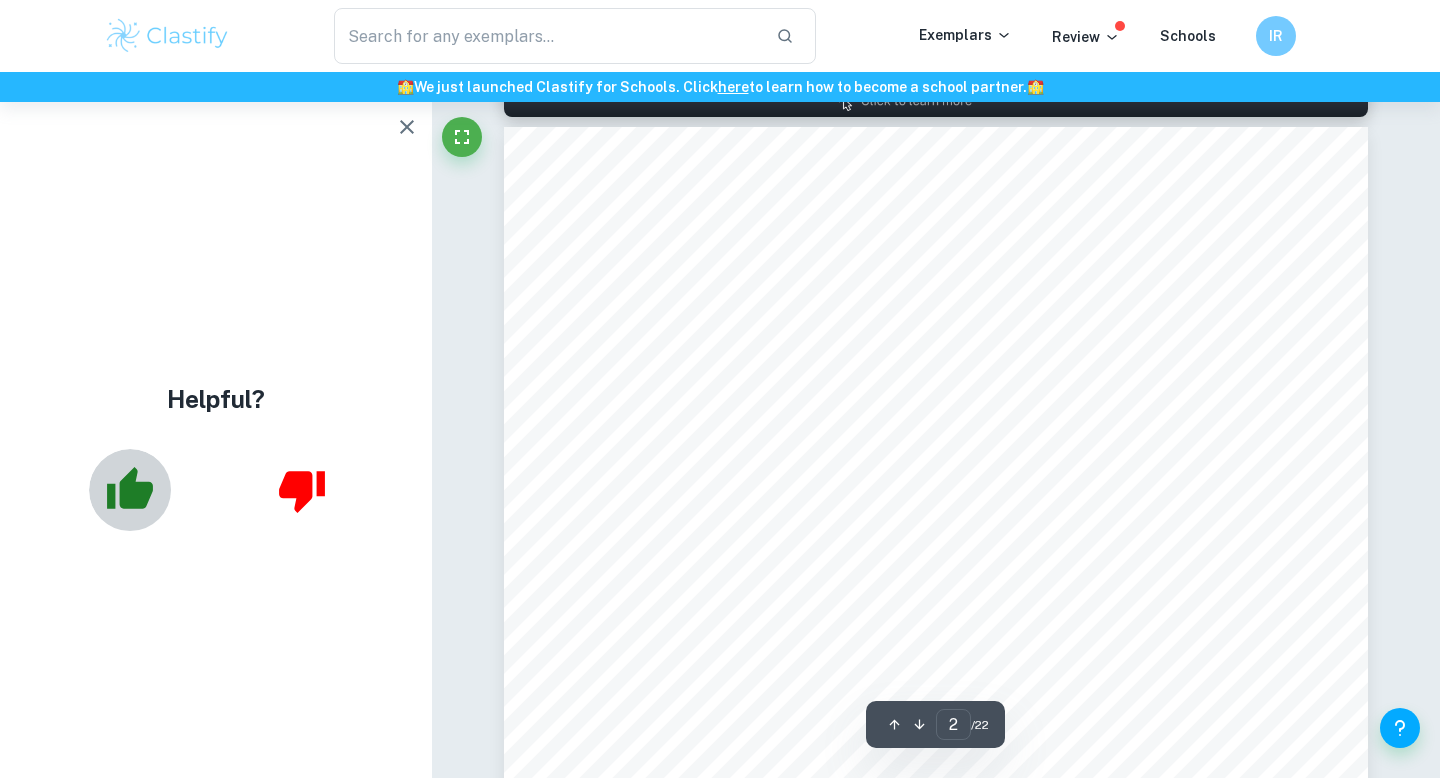 click 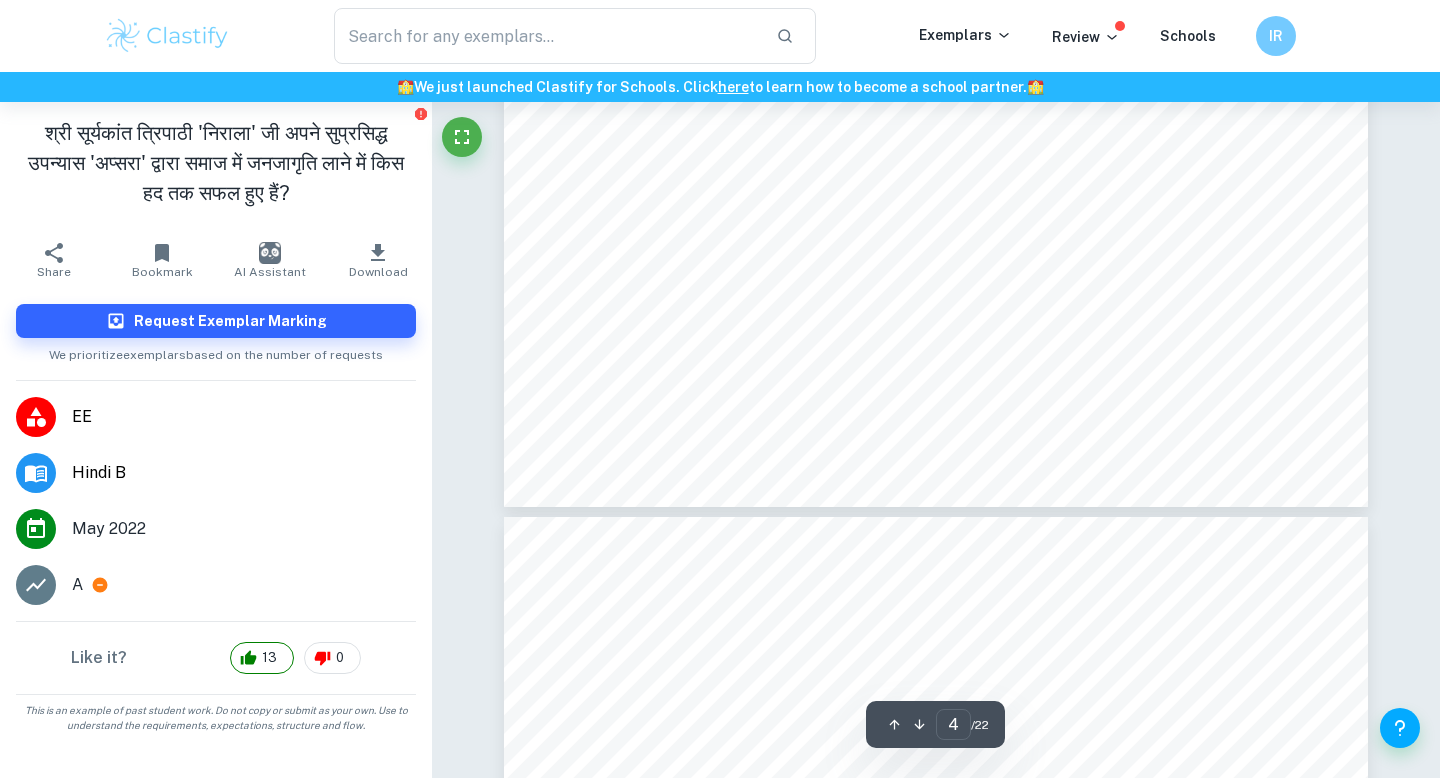 type on "5" 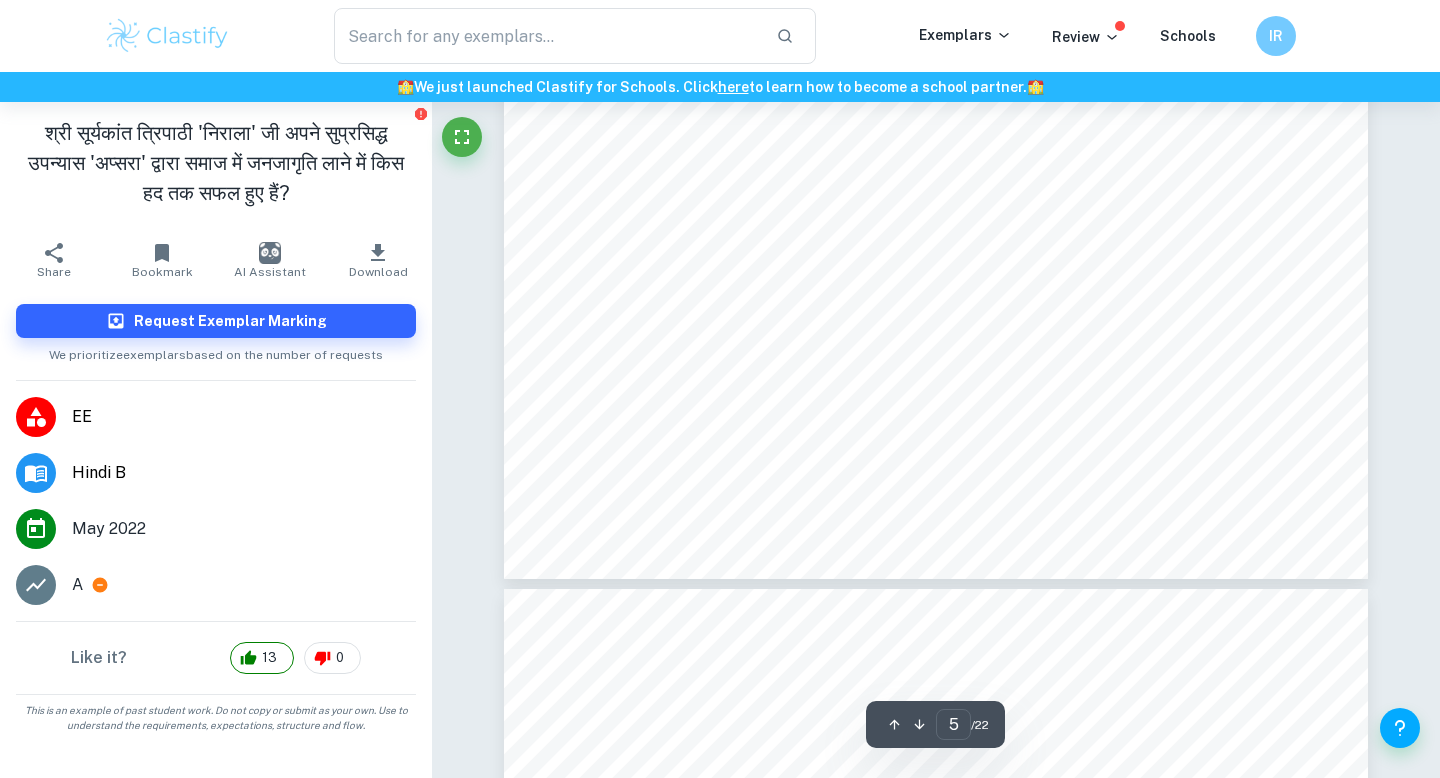 scroll, scrollTop: 5995, scrollLeft: 0, axis: vertical 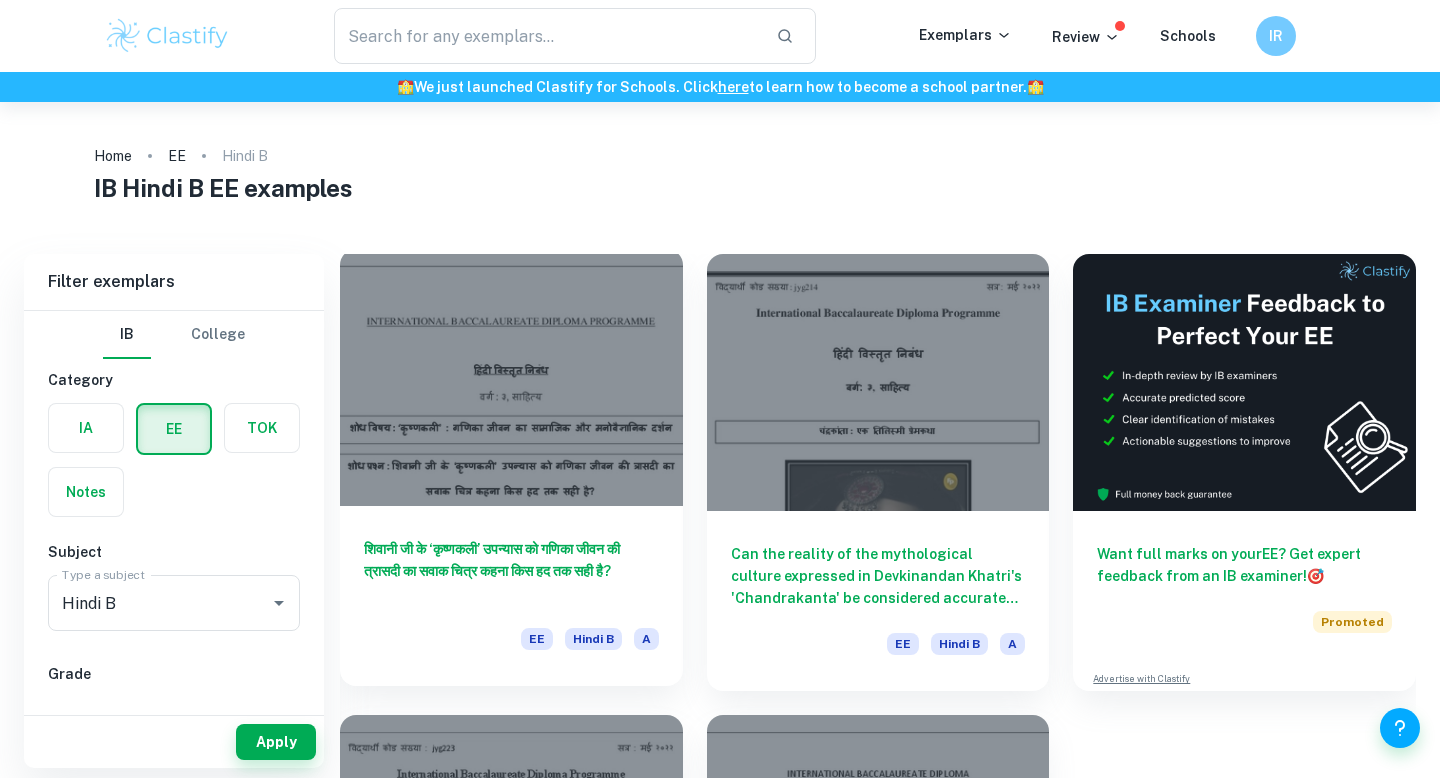 click on "शिवानी जी के ‘कृष्णकली’ उपन्यास को गणिका जीवन की त्रासदी का सवाक चित्र कहना किस हद तक सही है?" at bounding box center (511, 571) 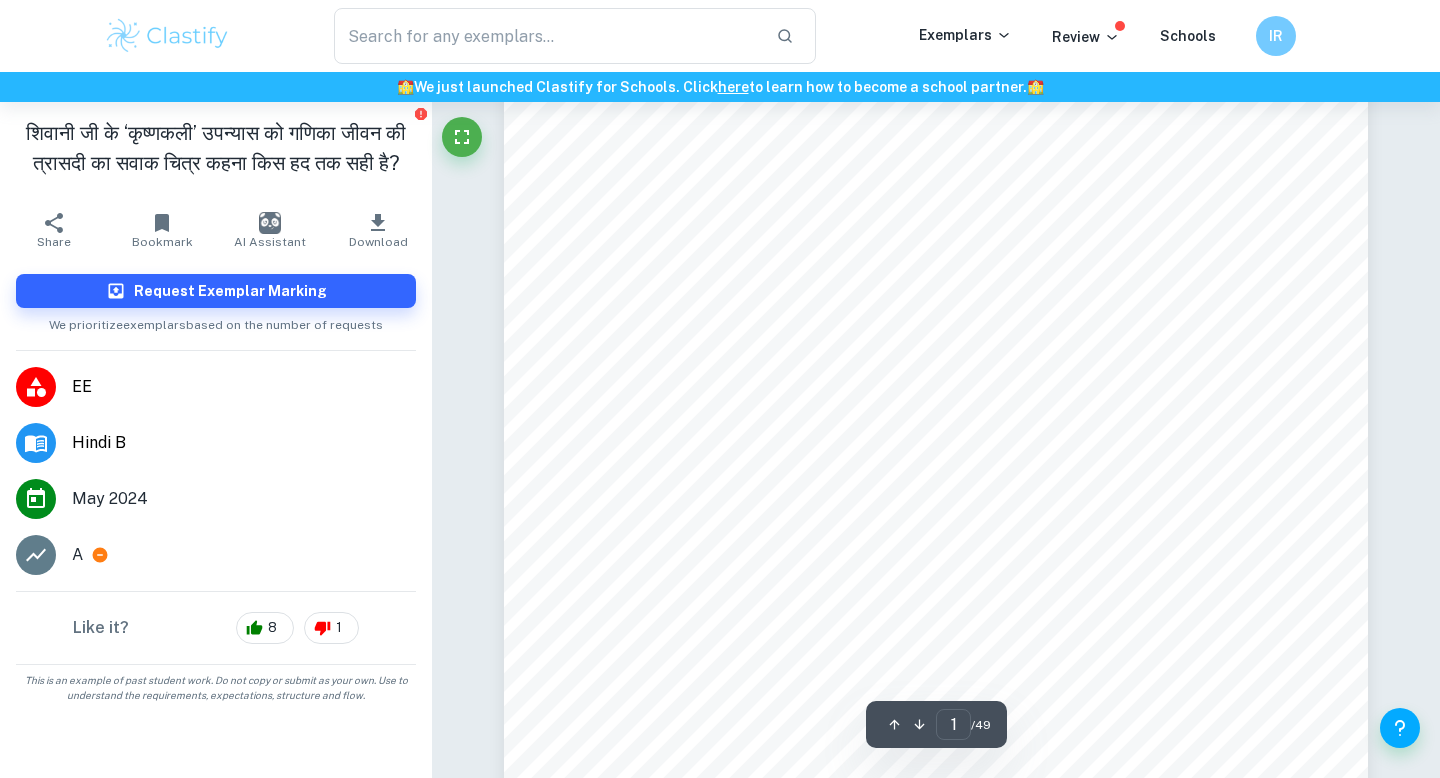 scroll, scrollTop: 409, scrollLeft: 0, axis: vertical 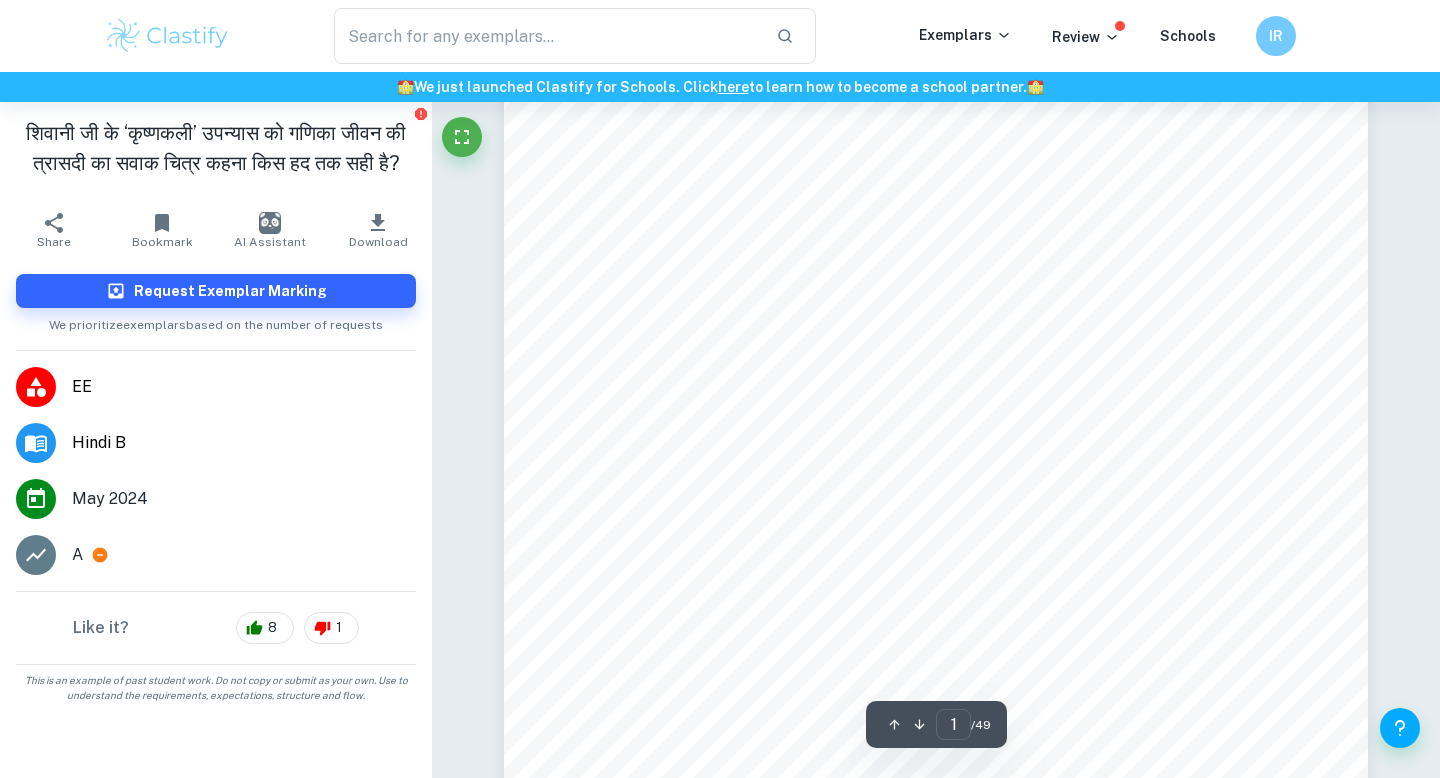 click on "8K+;I9" at bounding box center [904, 151] 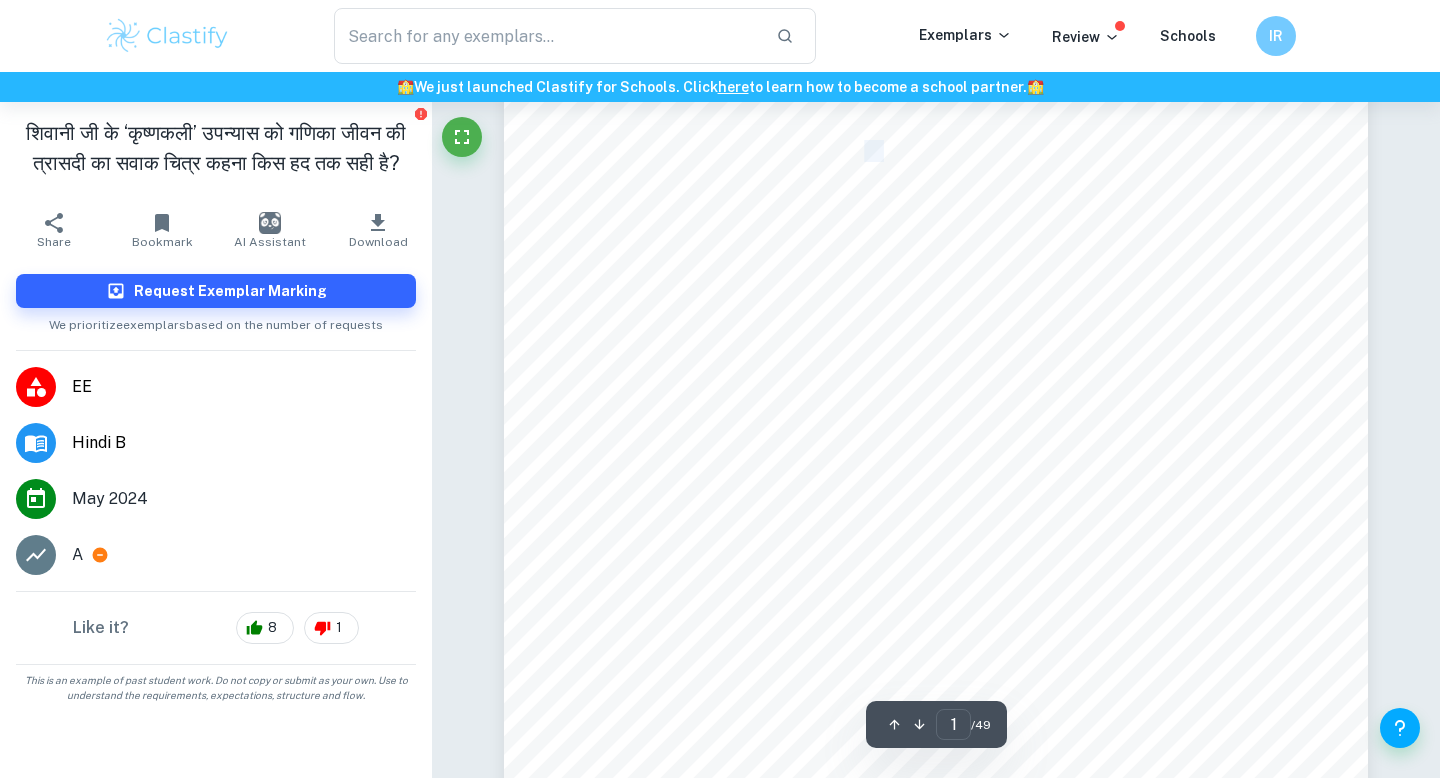 click on "8K+;I9" at bounding box center [904, 151] 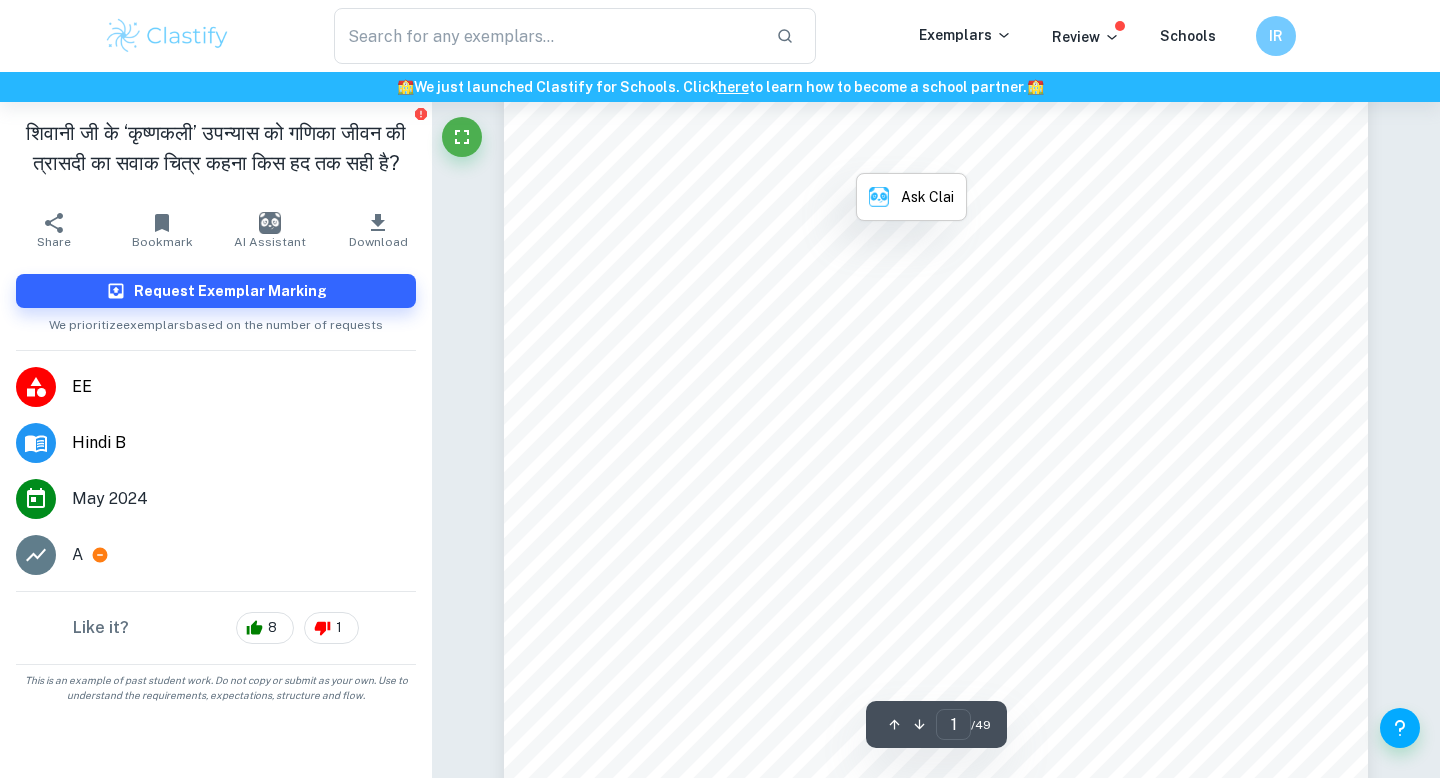 click on "1 INTERNATIONAL BACCALAUREATE DIPLOMA PROGRAMME 9 ? /I =?}-K- )?-?0 =} : r , @?9?m0 ?K/ =?@0 : 8 K+;I9 : +?? I?? ? @?/? 1 /?K?P?)? /}?? ?K/ _0 : ????0I I  O 8K+;I9 +m0?@ K +?? I?? I ]?@/I ? @?? ?]  ?? @ / - @ I P ? ?m. A_0? :sooo" at bounding box center [936, 324] 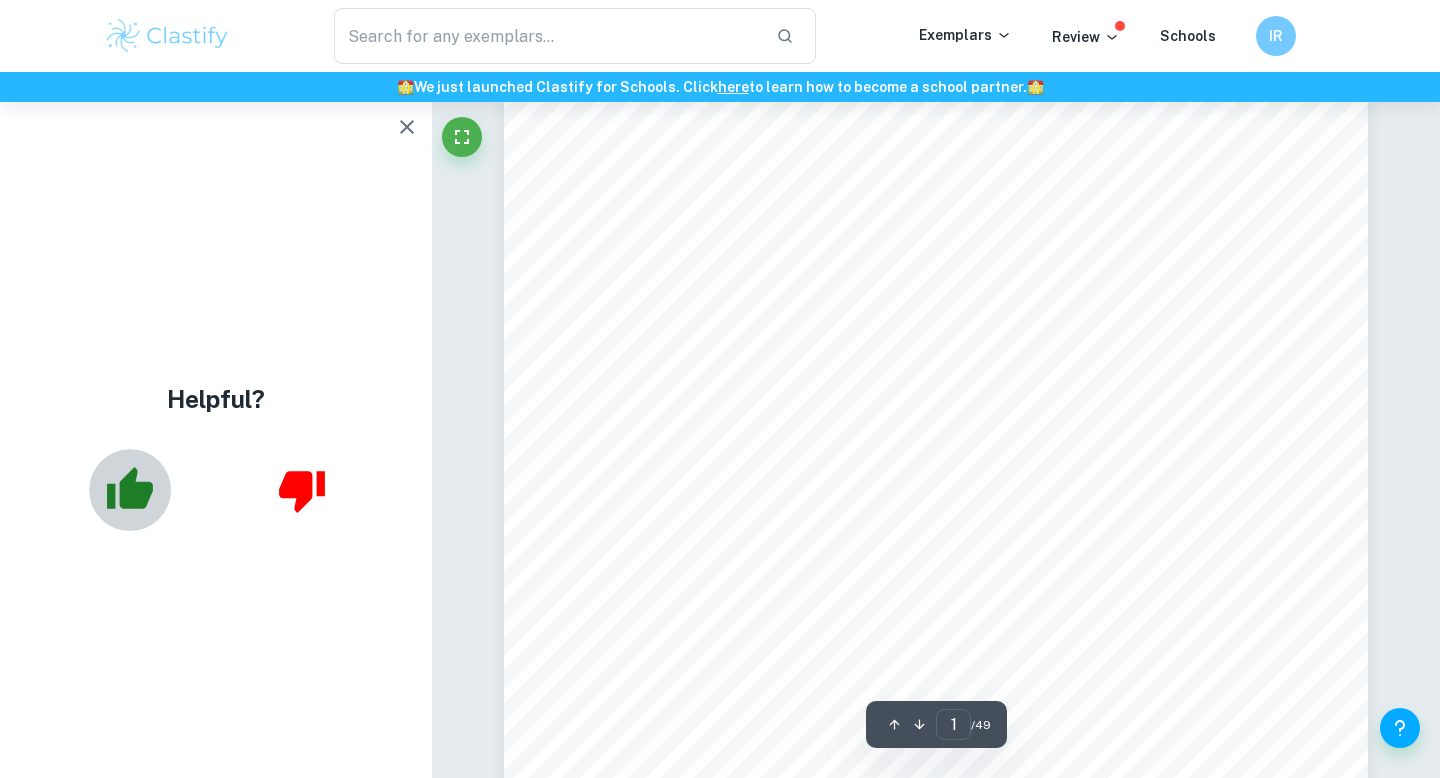 click 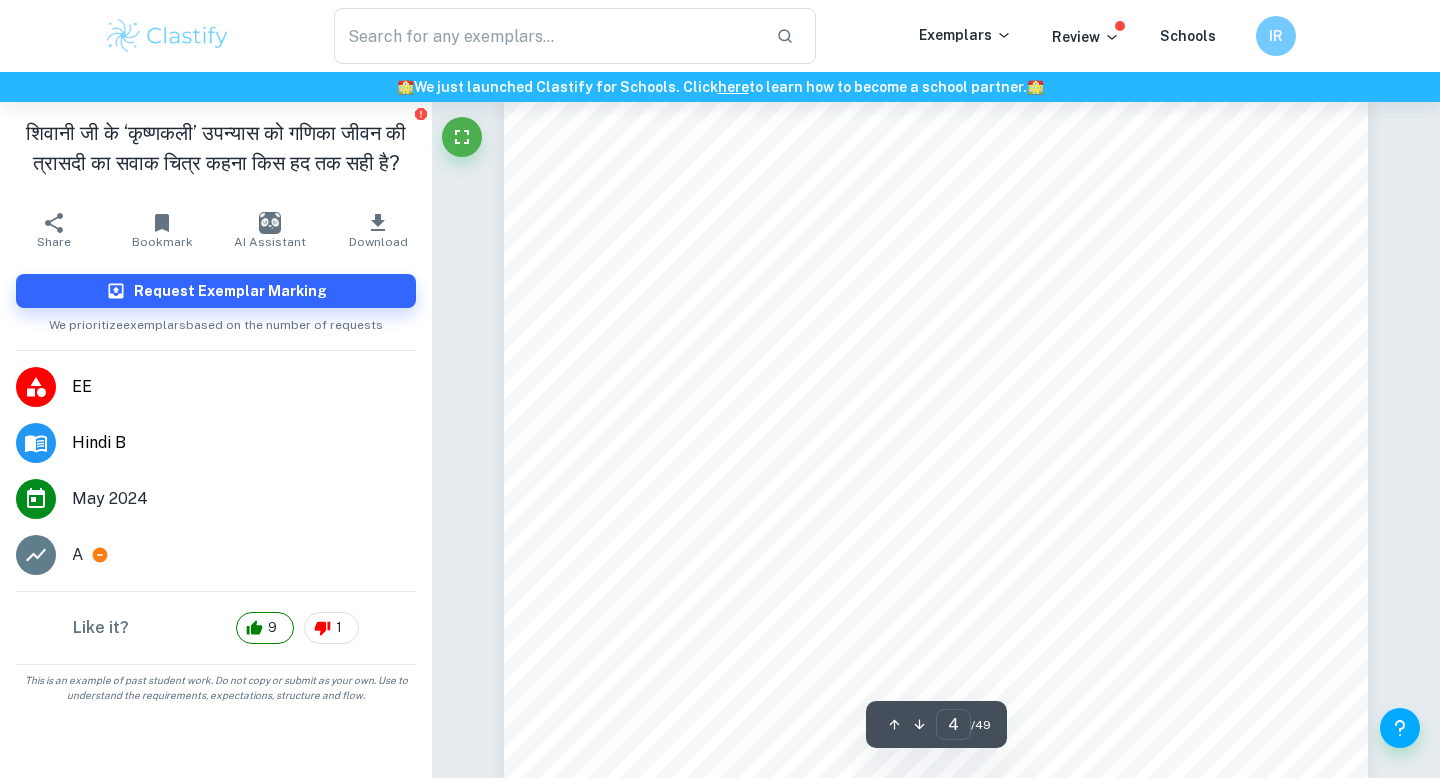 type on "5" 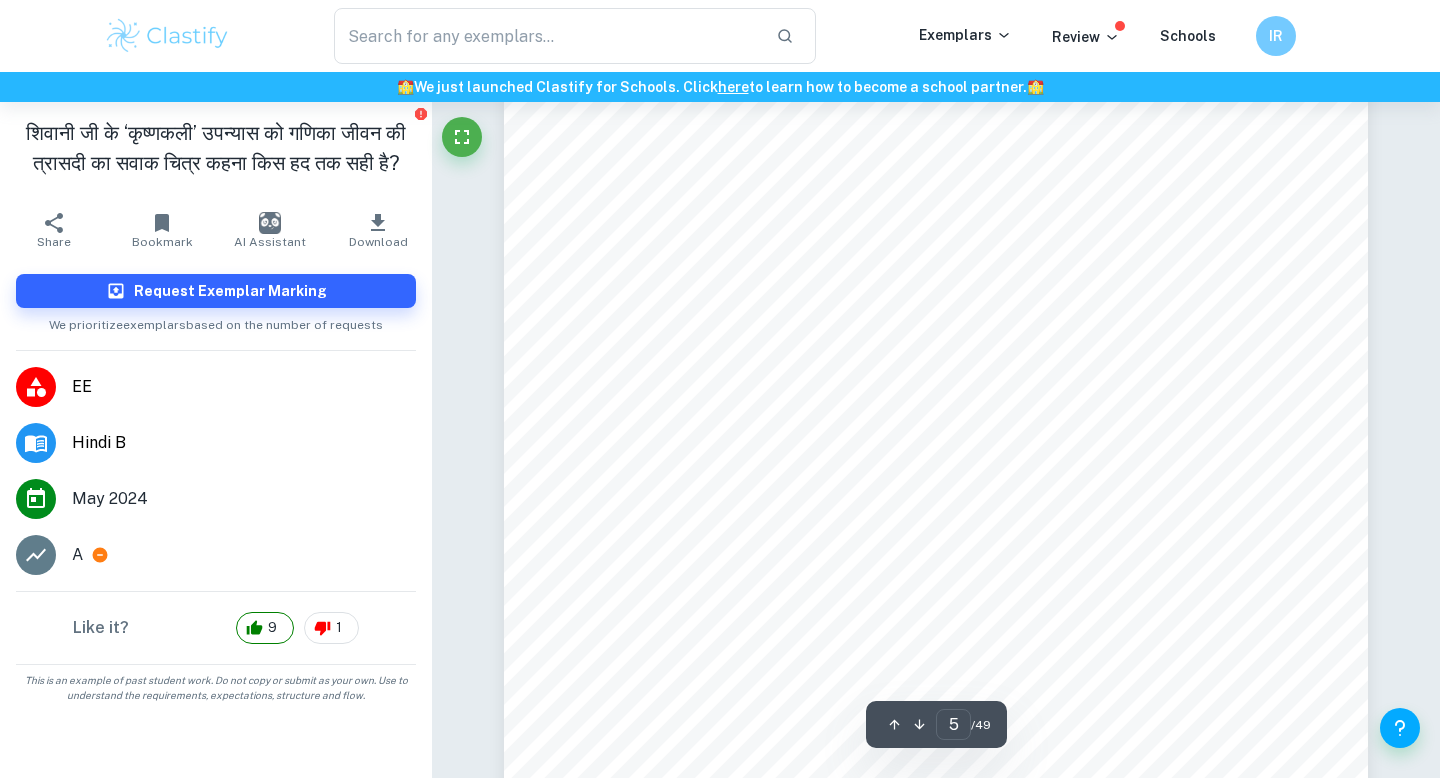 scroll, scrollTop: 5434, scrollLeft: 0, axis: vertical 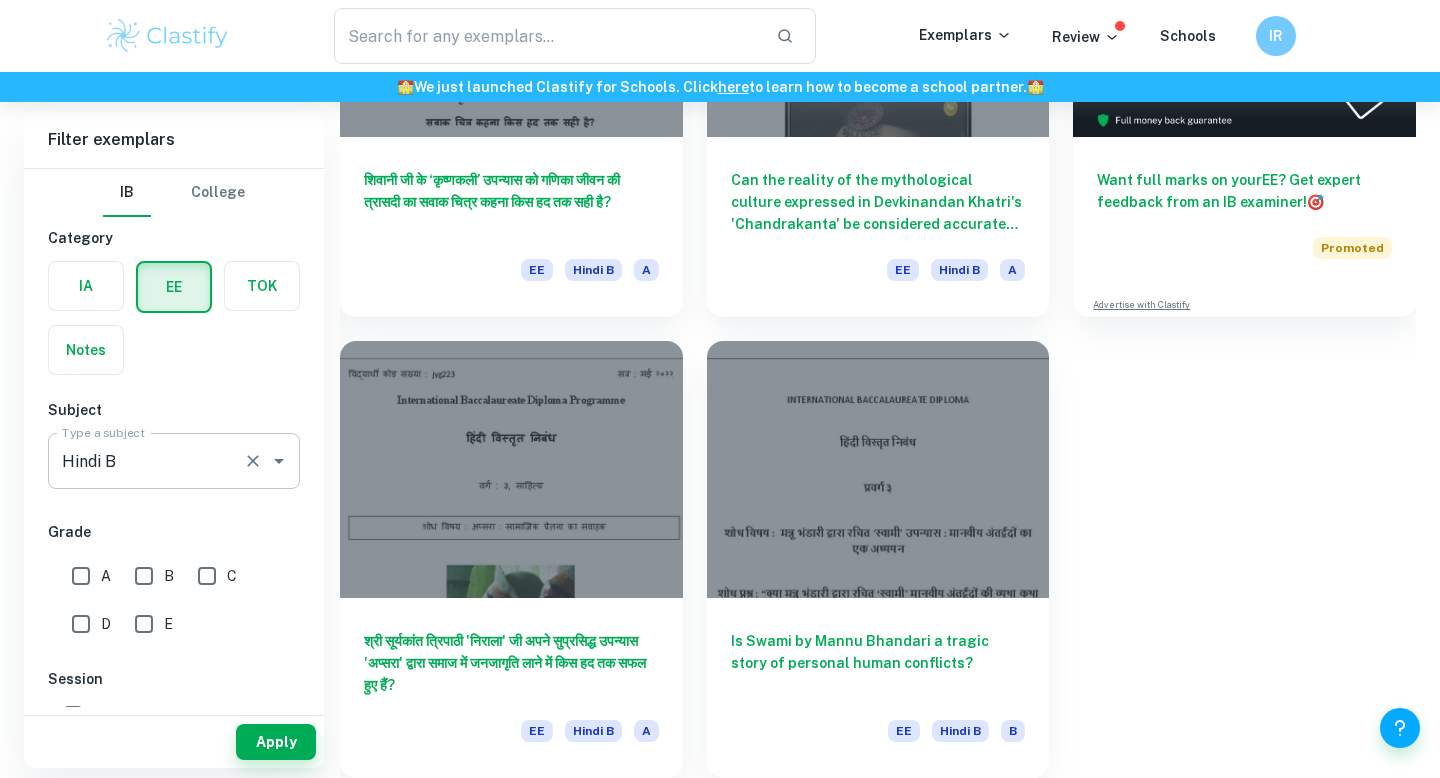 click 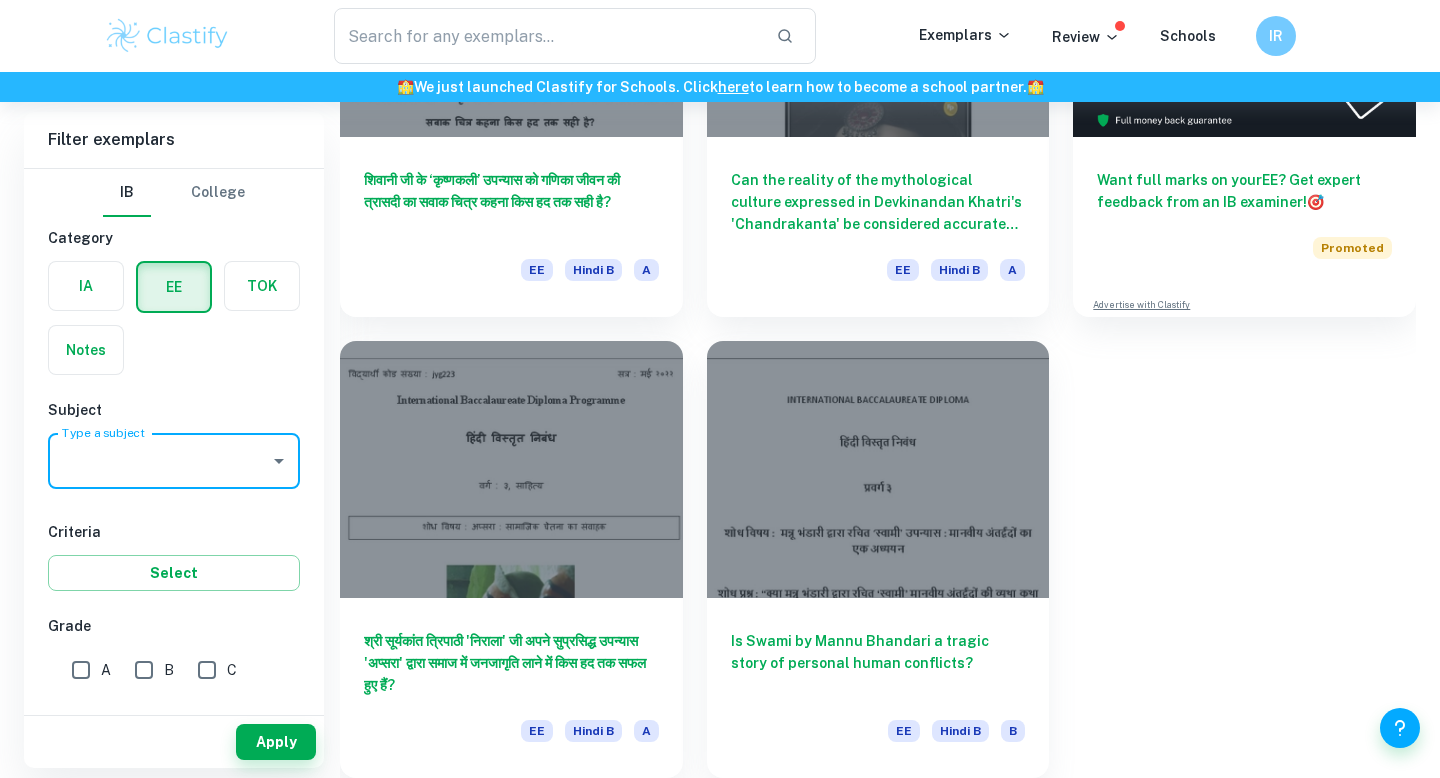 click 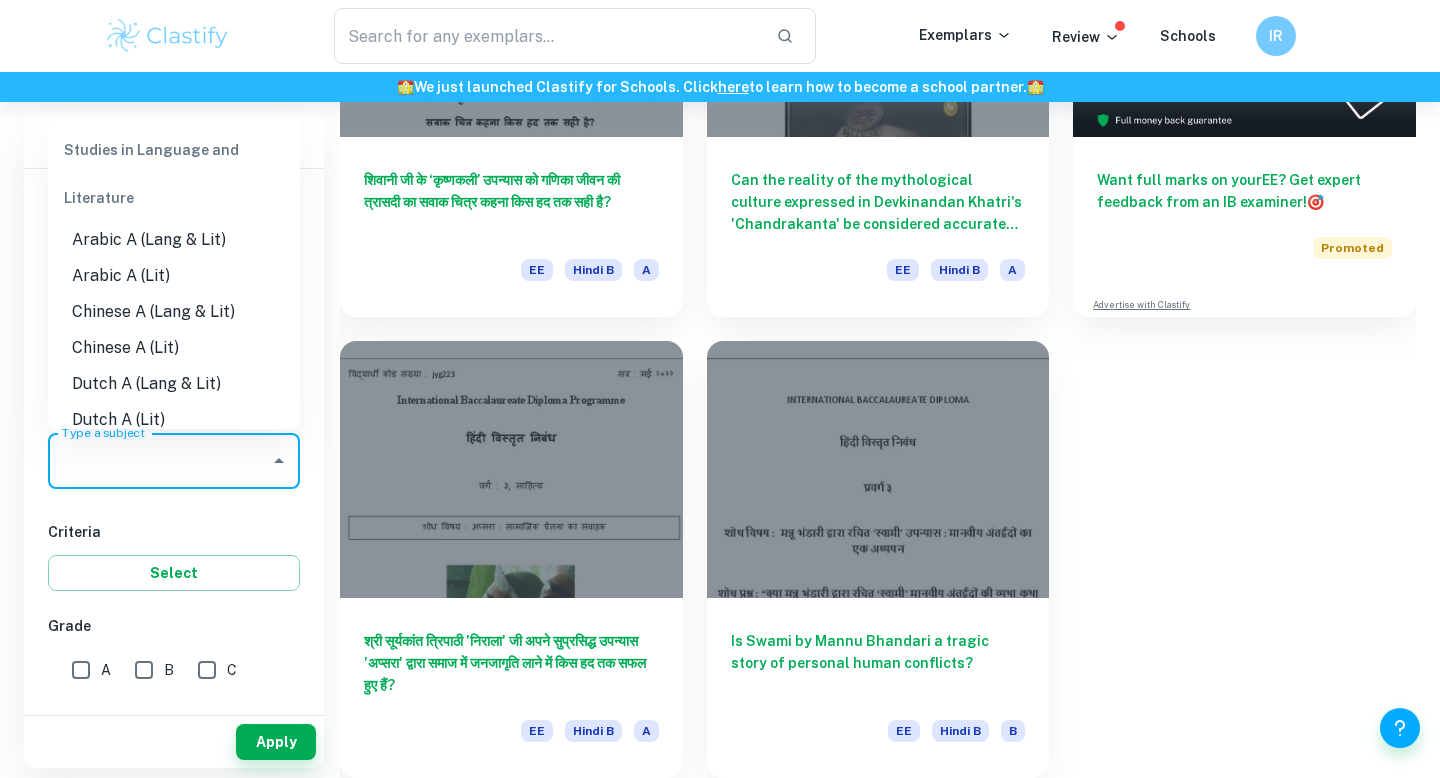 scroll, scrollTop: 0, scrollLeft: 0, axis: both 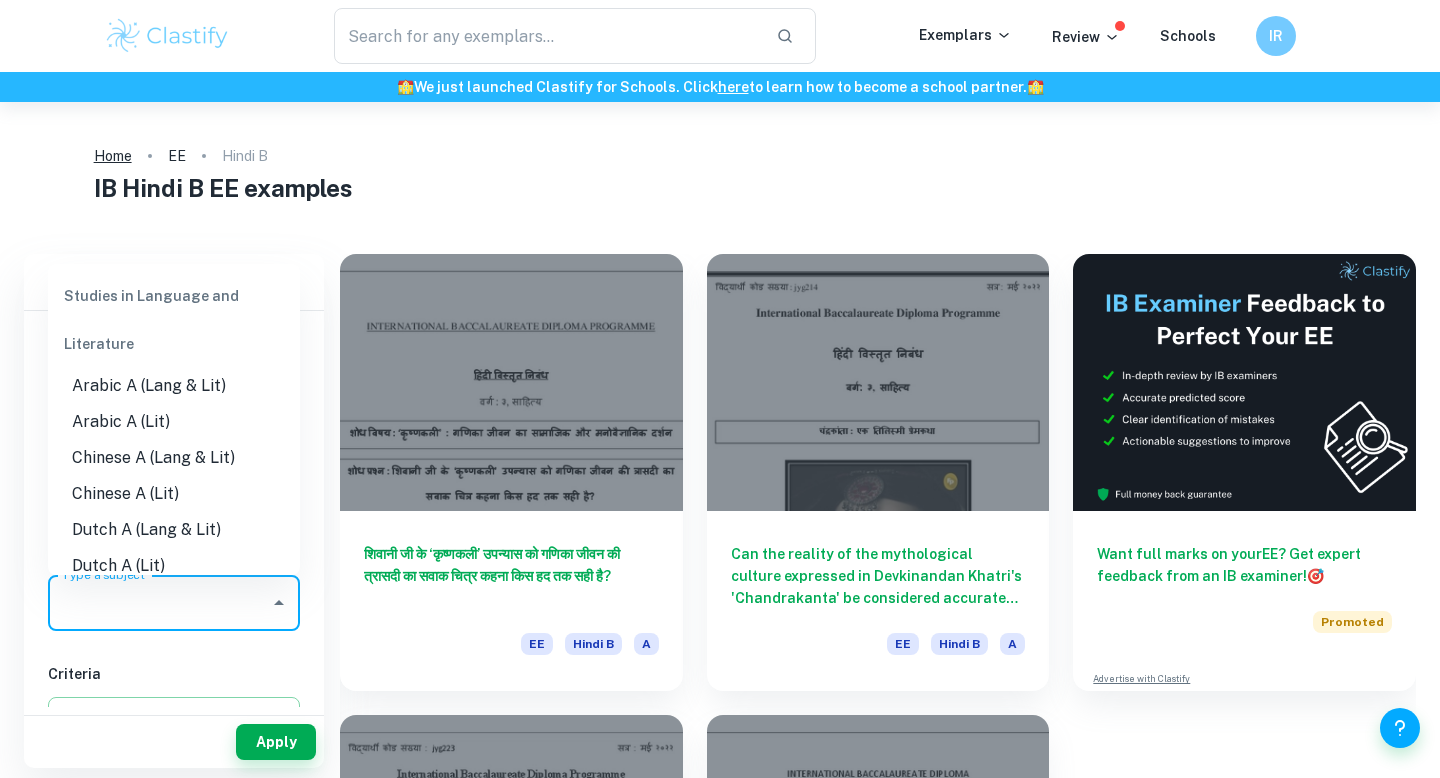click on "Home" at bounding box center (113, 156) 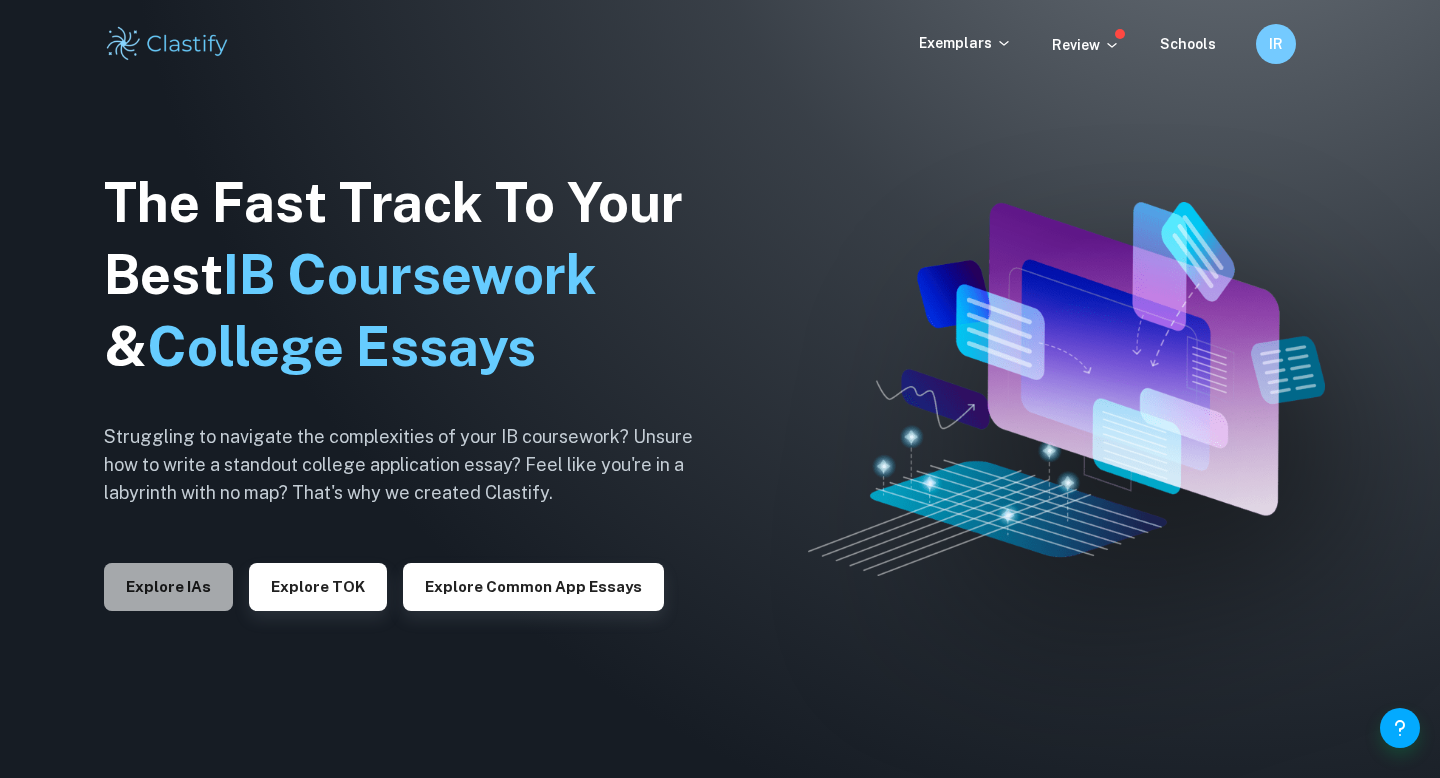 click on "Explore IAs" at bounding box center (168, 587) 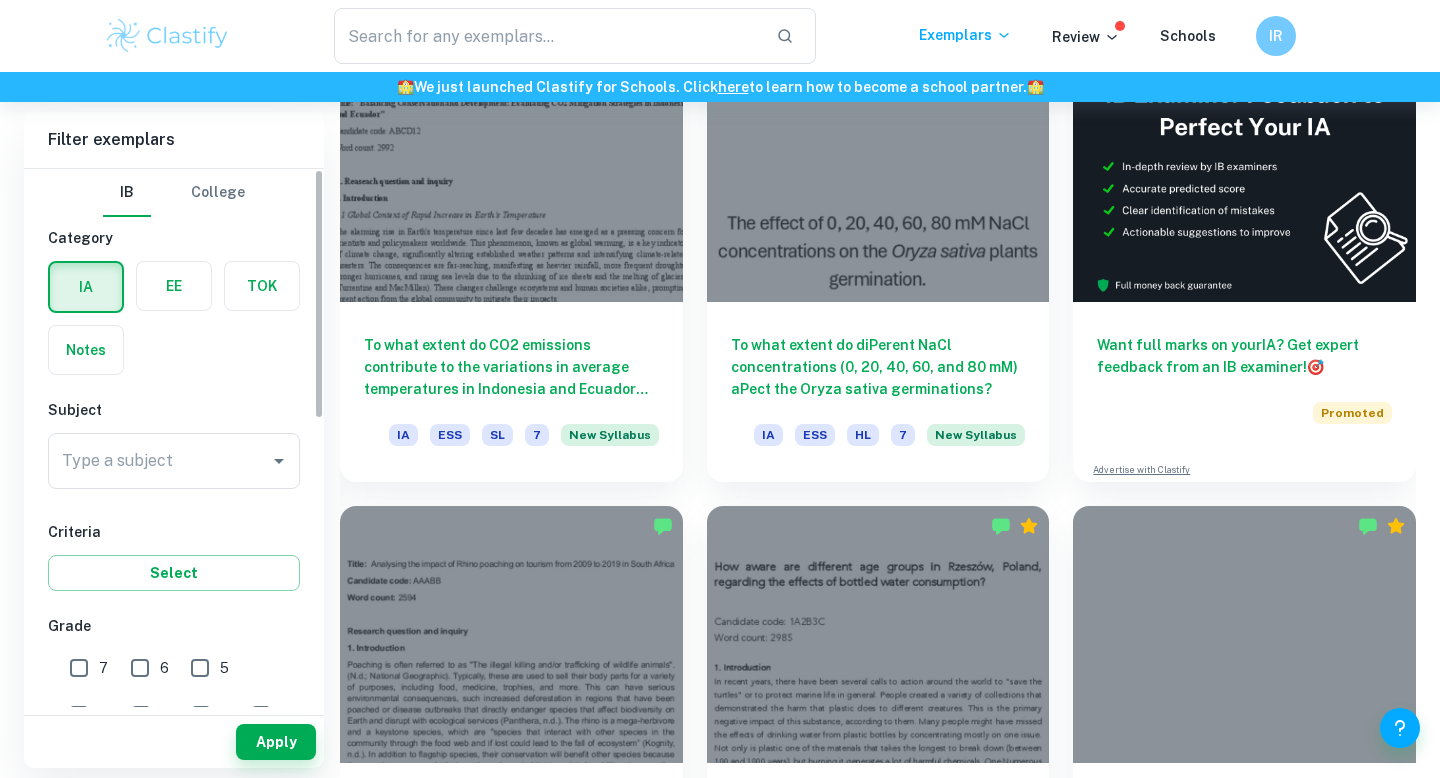 scroll, scrollTop: 697, scrollLeft: 0, axis: vertical 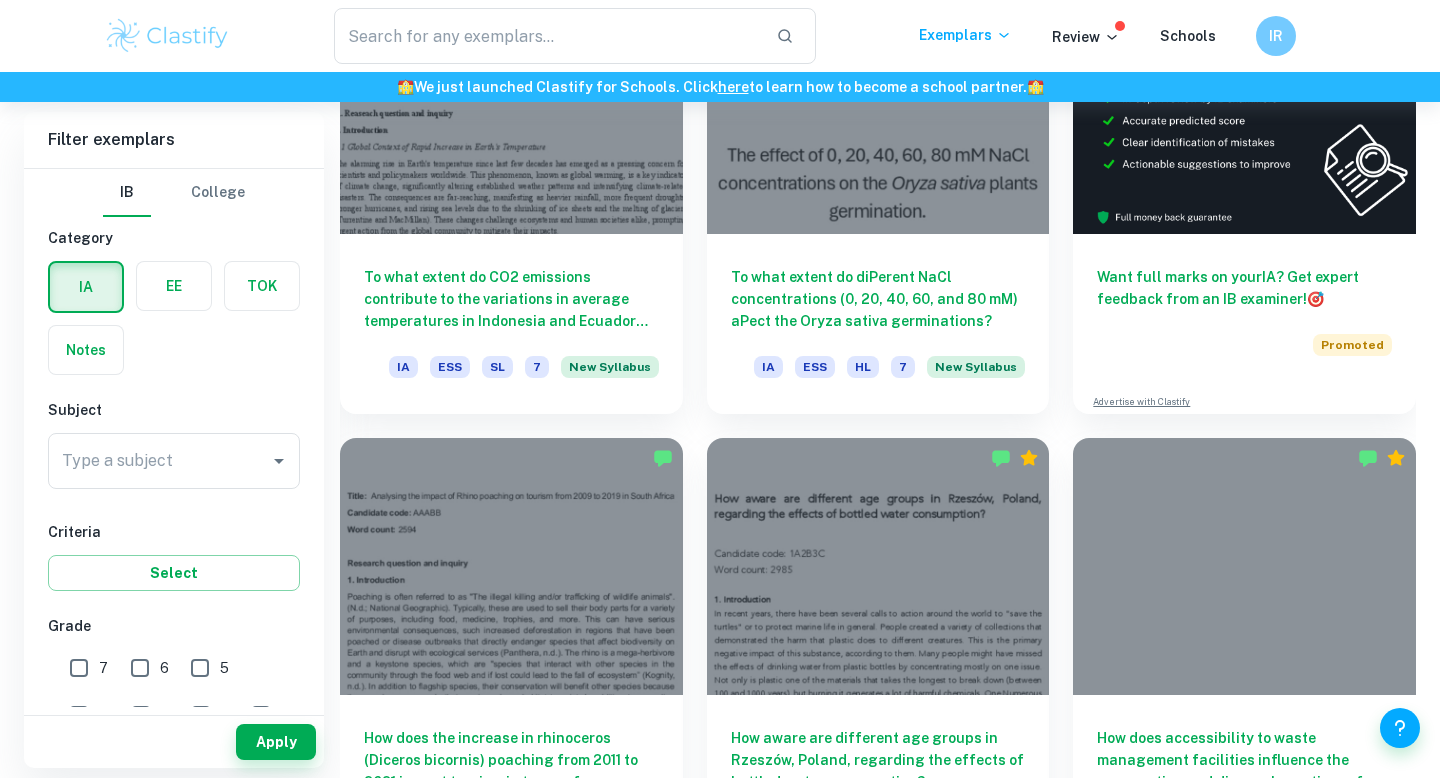 click on "Type a subject" at bounding box center [159, 461] 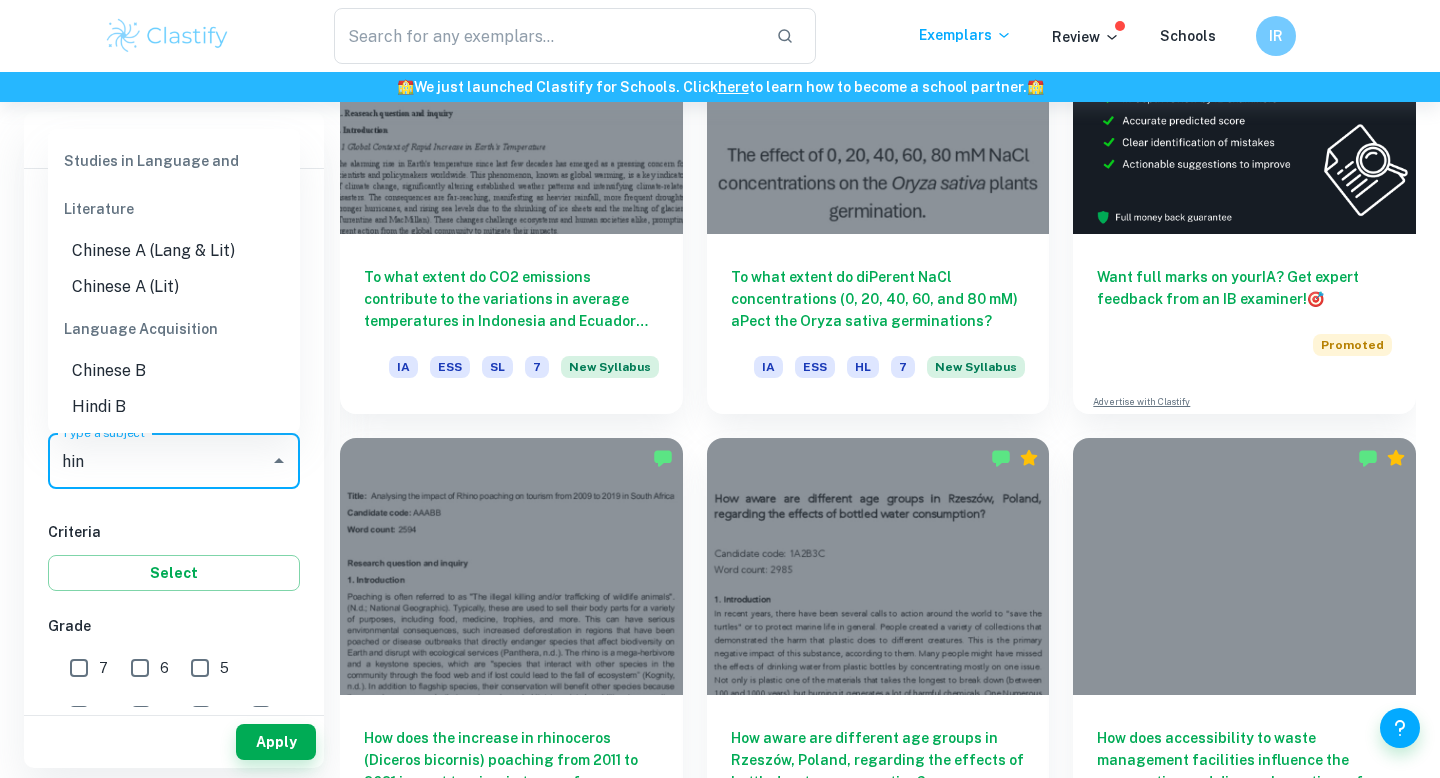 click on "Hindi B" at bounding box center (174, 407) 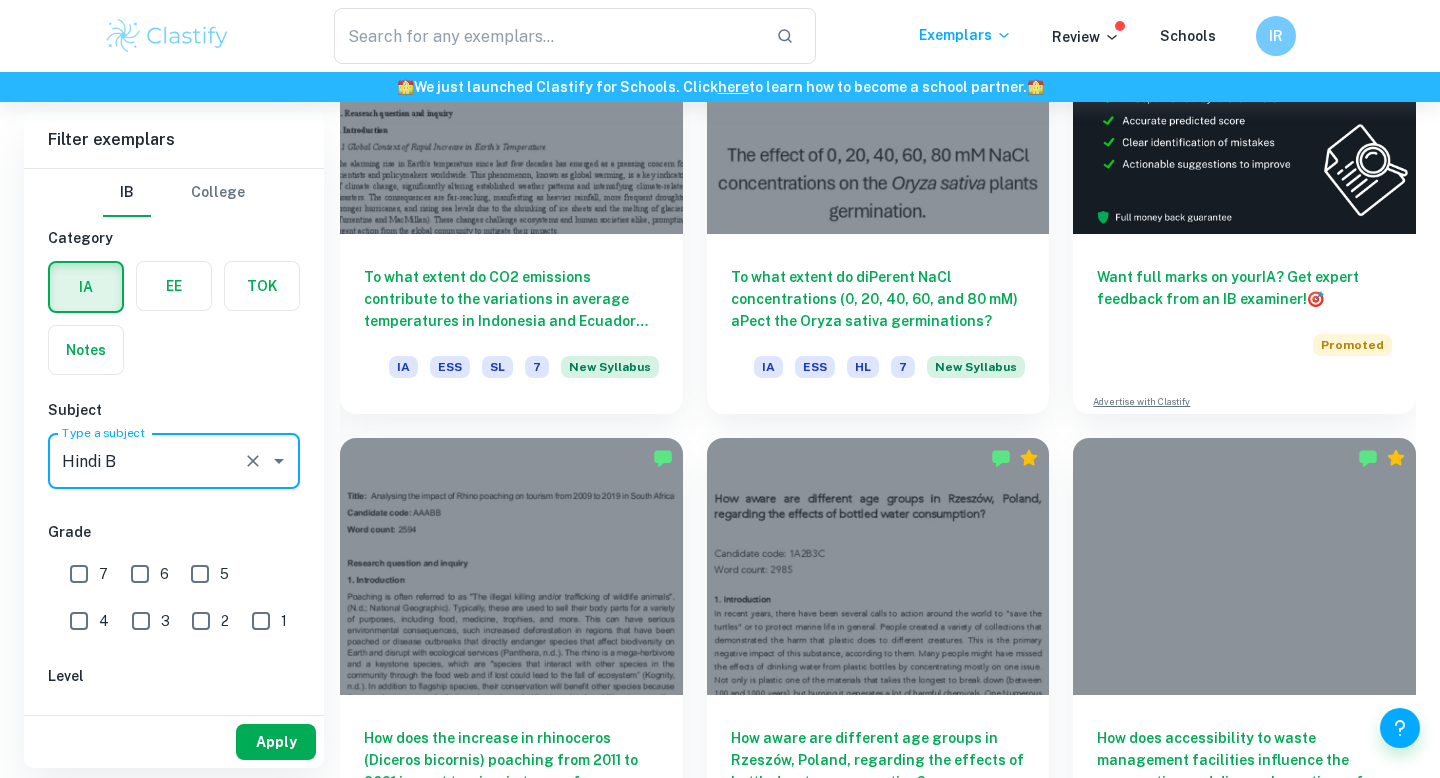 type on "Hindi B" 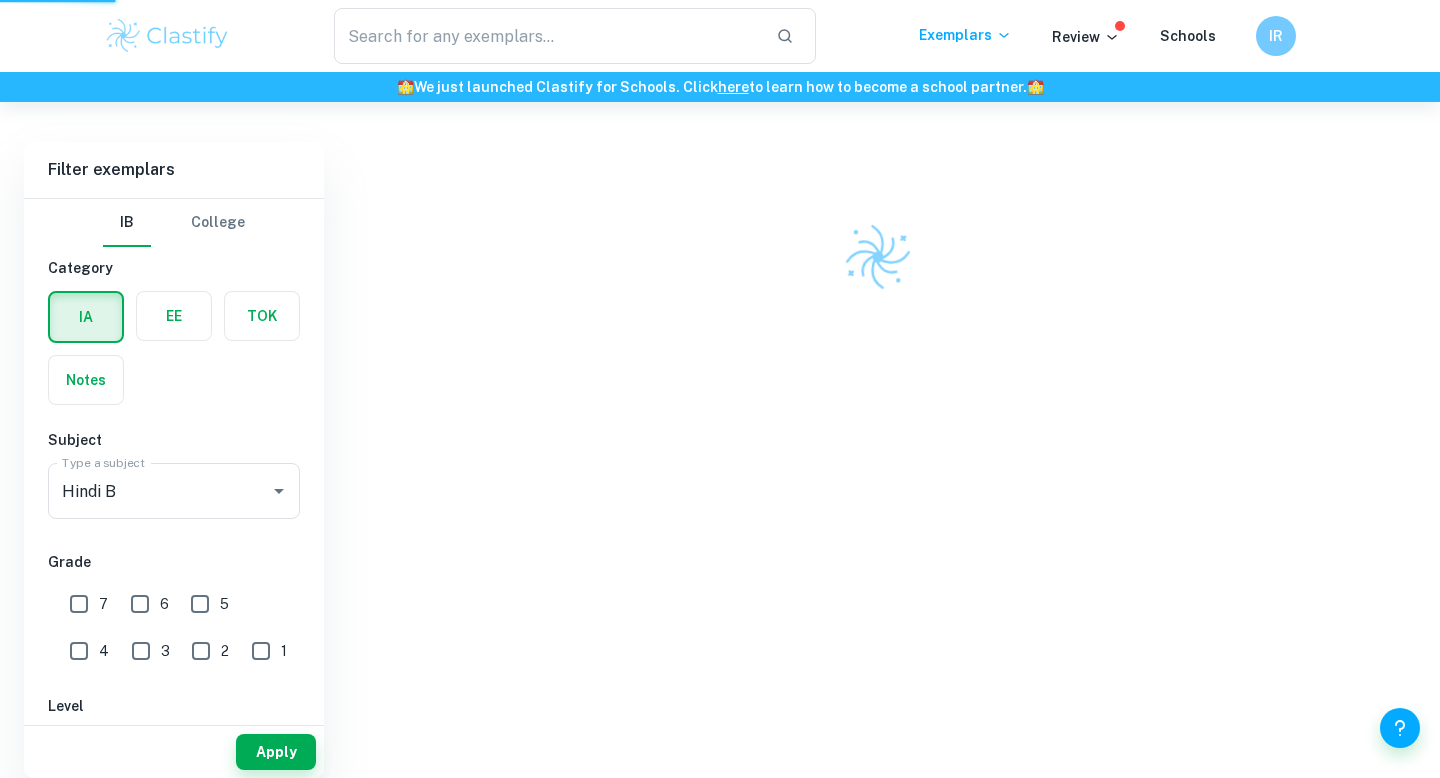 scroll, scrollTop: 482, scrollLeft: 0, axis: vertical 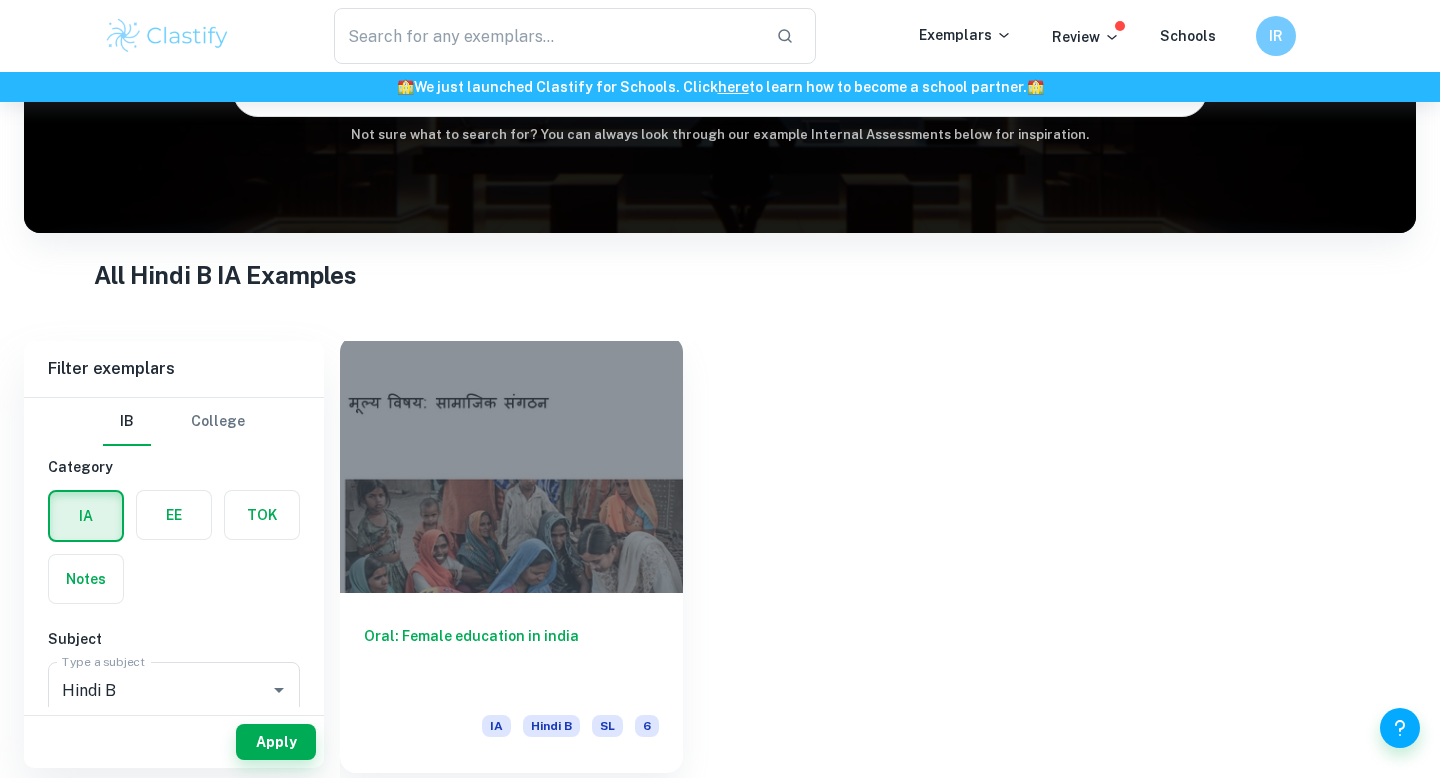click on "Oral: Female education in india" at bounding box center [511, 658] 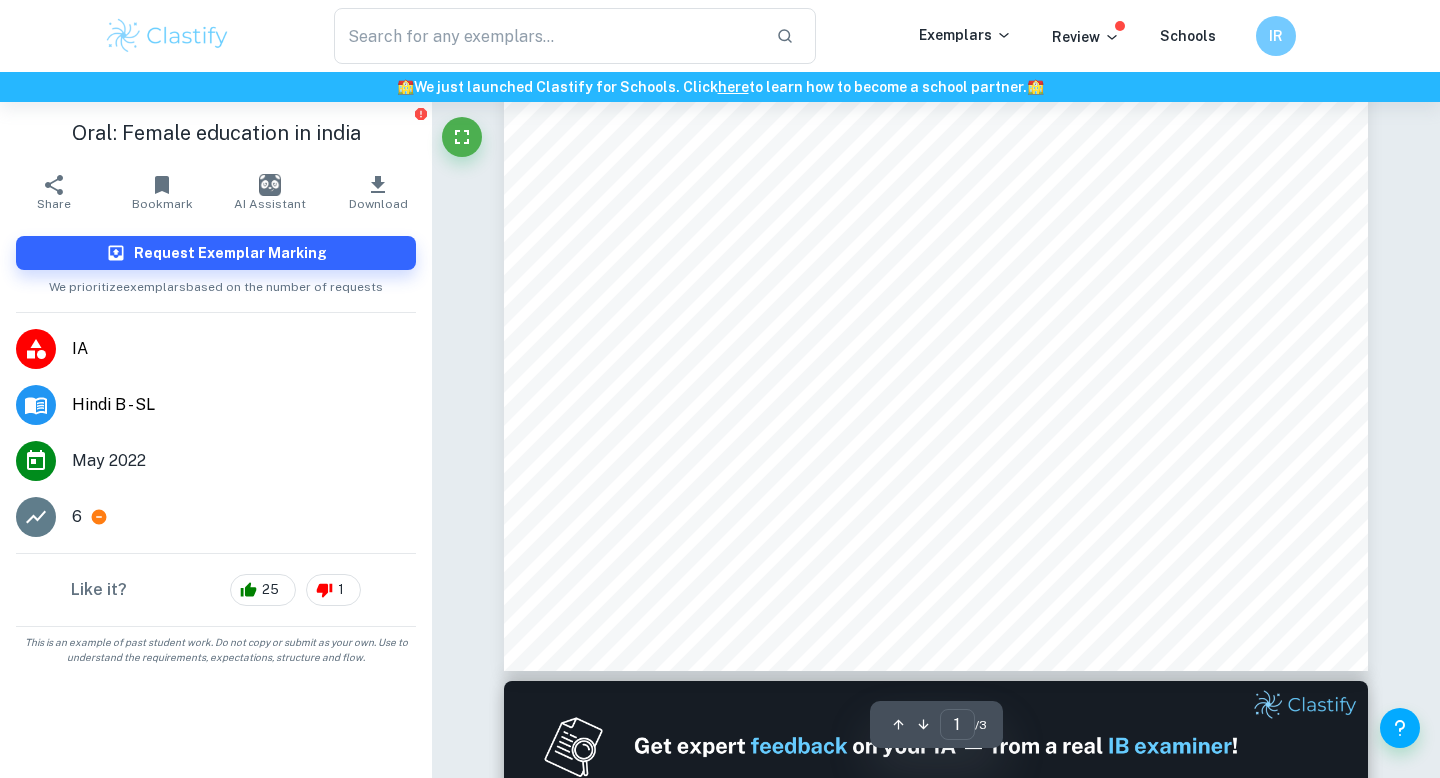 scroll, scrollTop: 725, scrollLeft: 0, axis: vertical 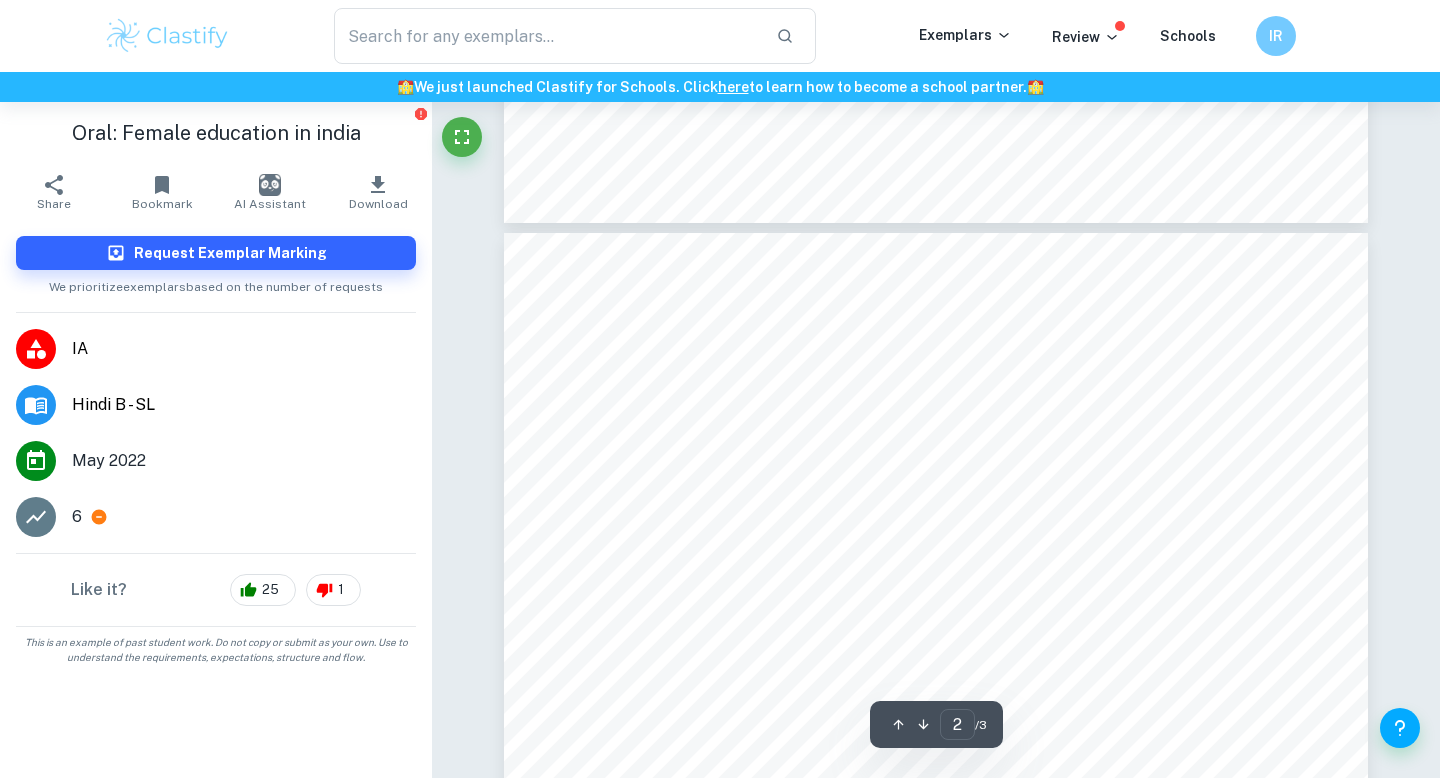 type on "3" 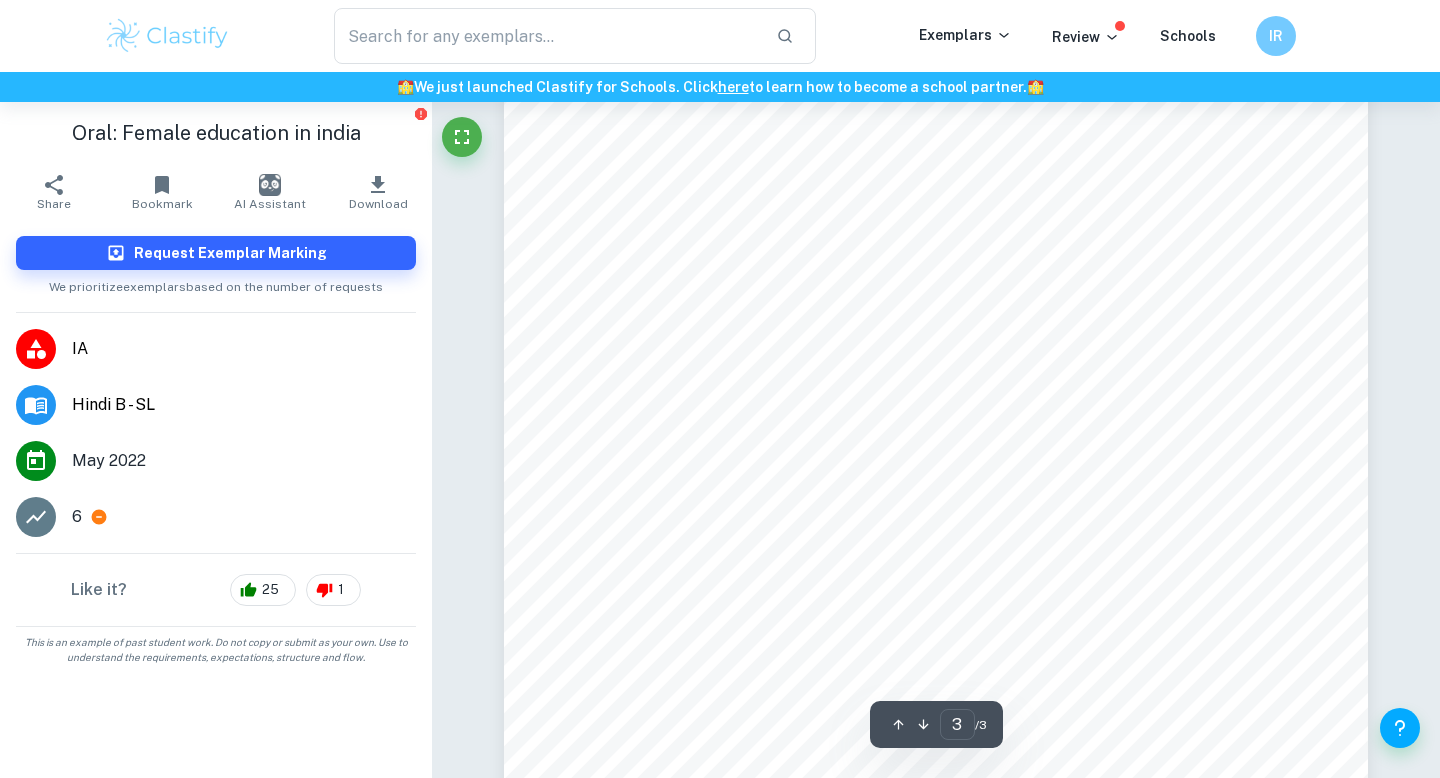 scroll, scrollTop: 3186, scrollLeft: 0, axis: vertical 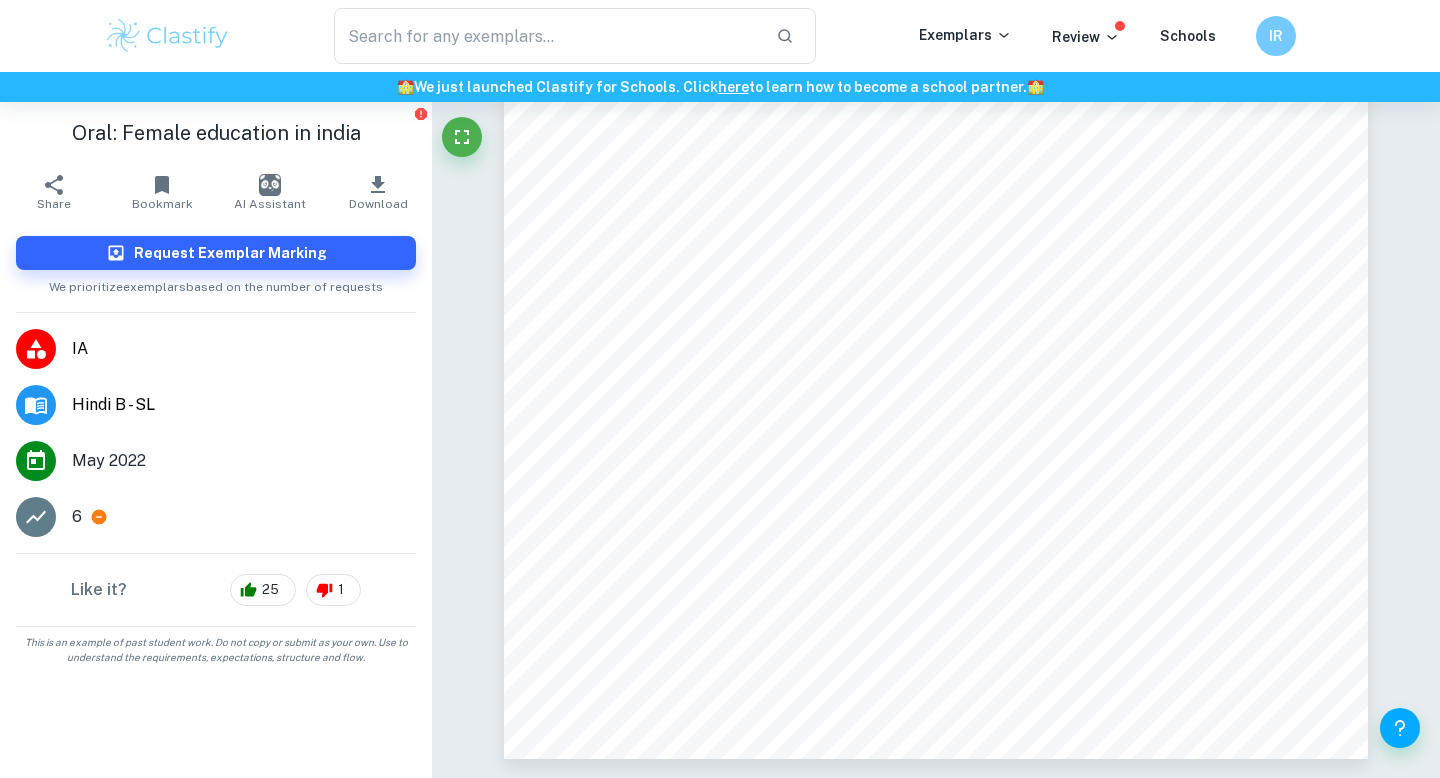 click at bounding box center (167, 36) 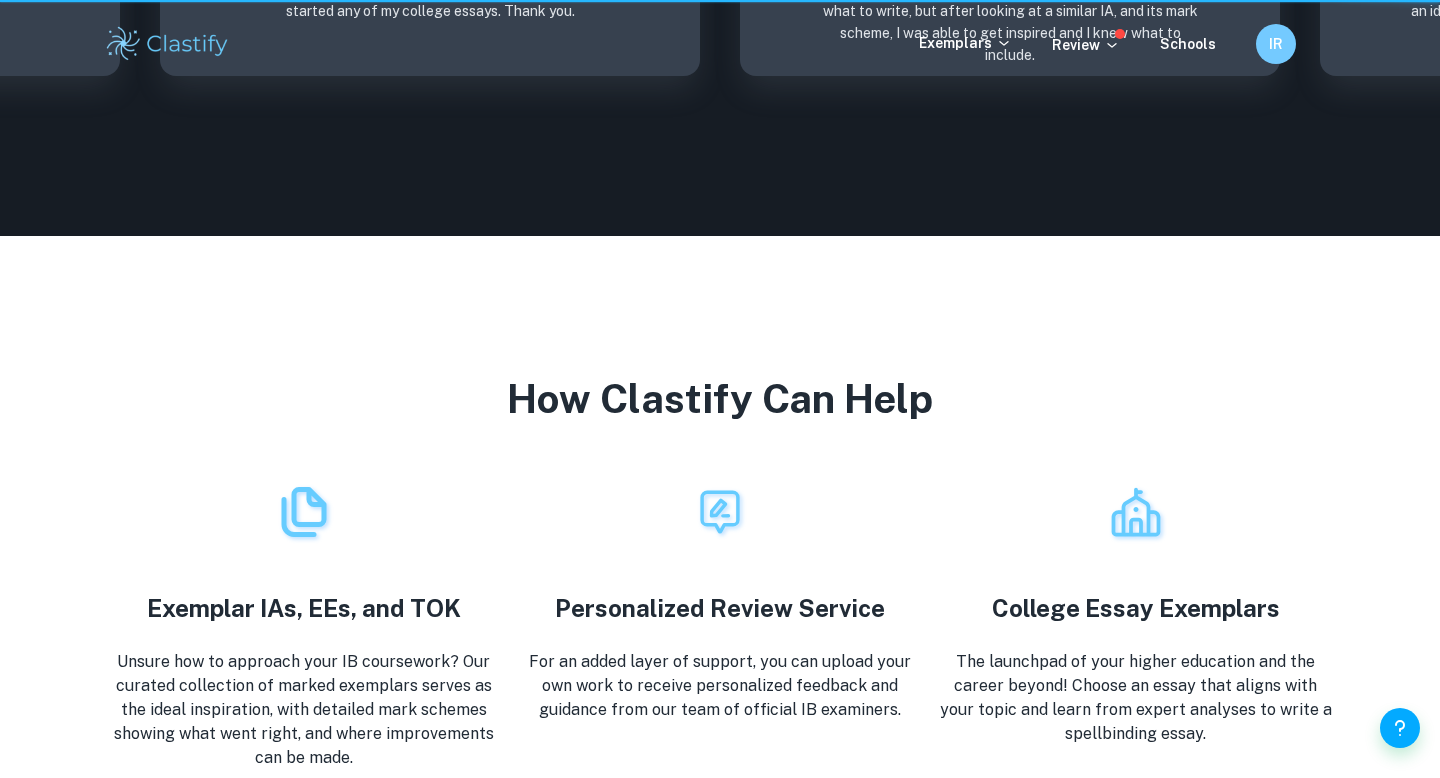 scroll, scrollTop: 0, scrollLeft: 0, axis: both 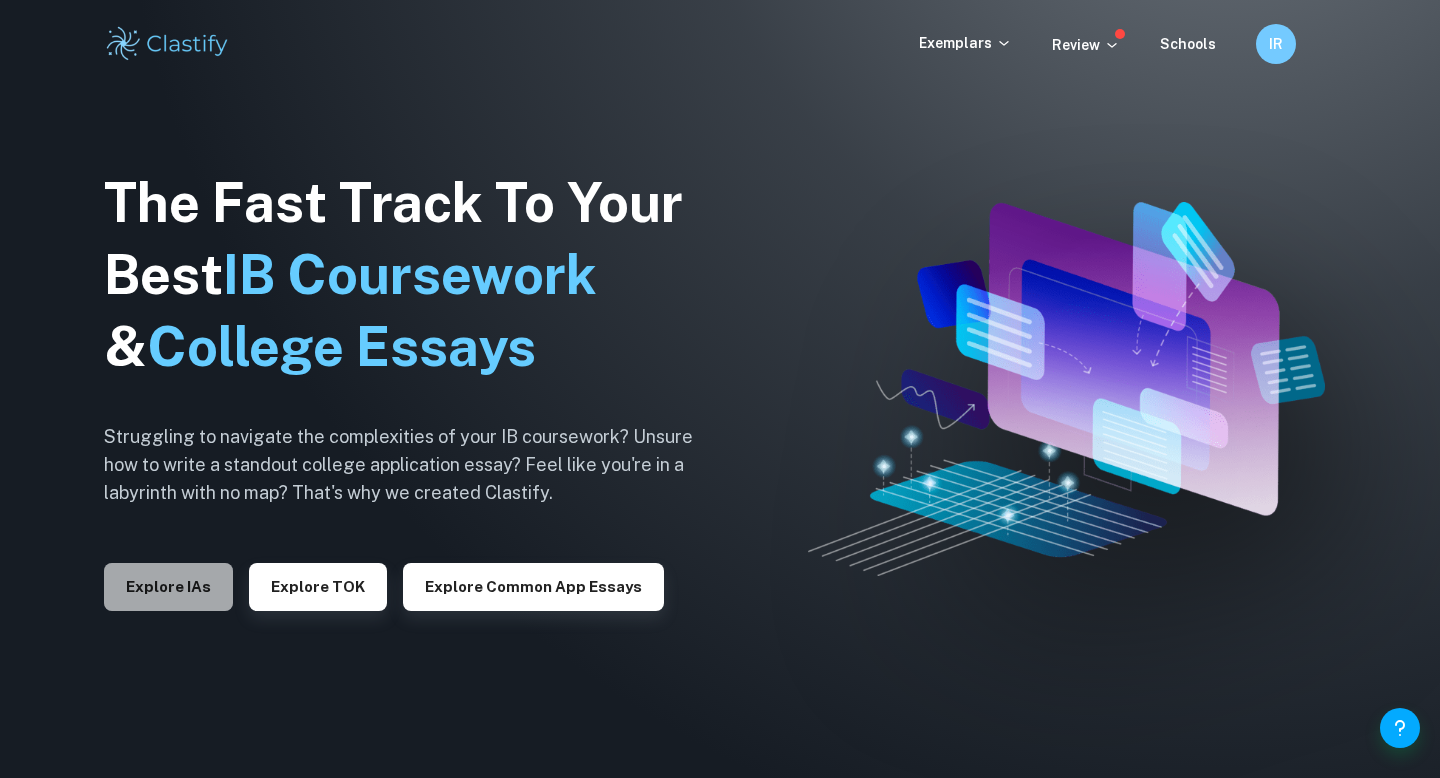 click on "Explore IAs" at bounding box center [168, 587] 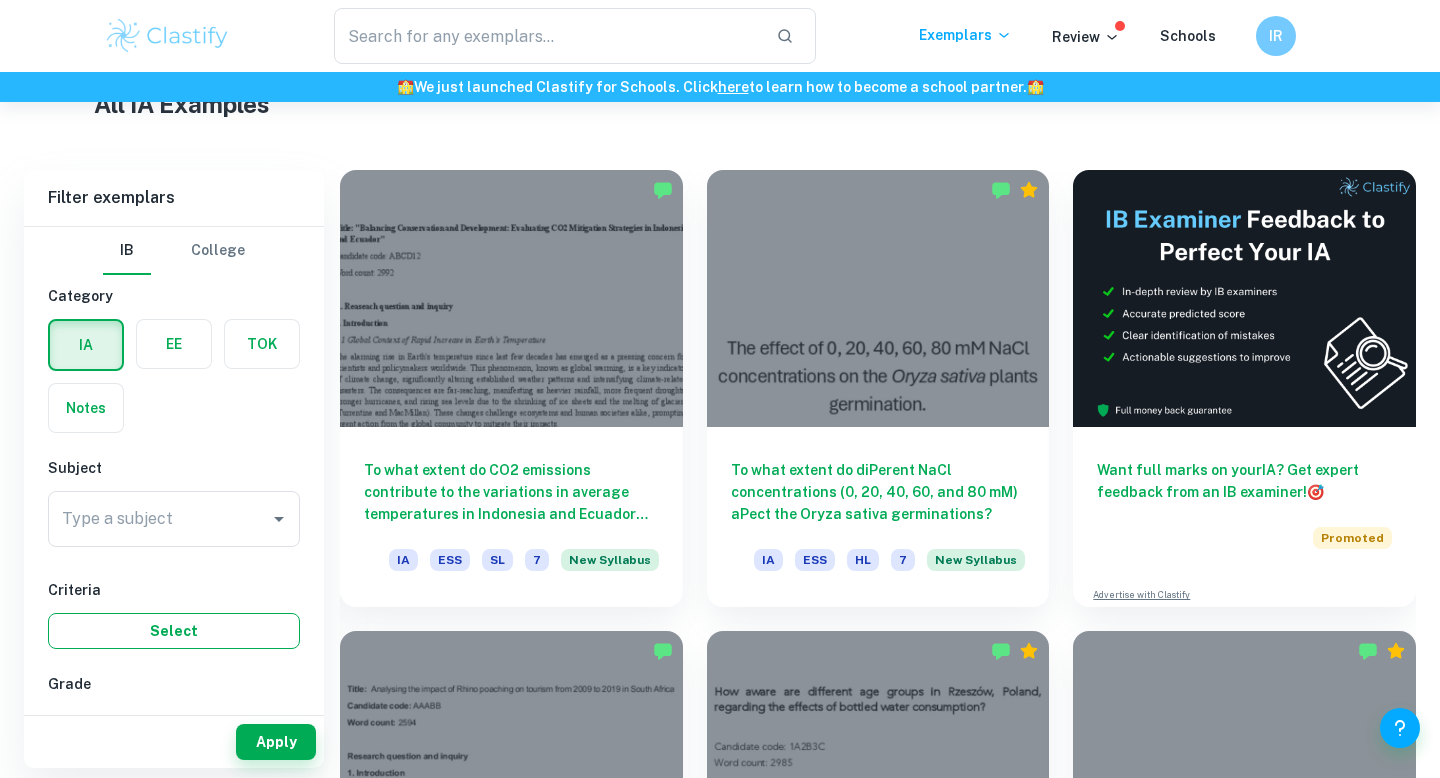 scroll, scrollTop: 508, scrollLeft: 0, axis: vertical 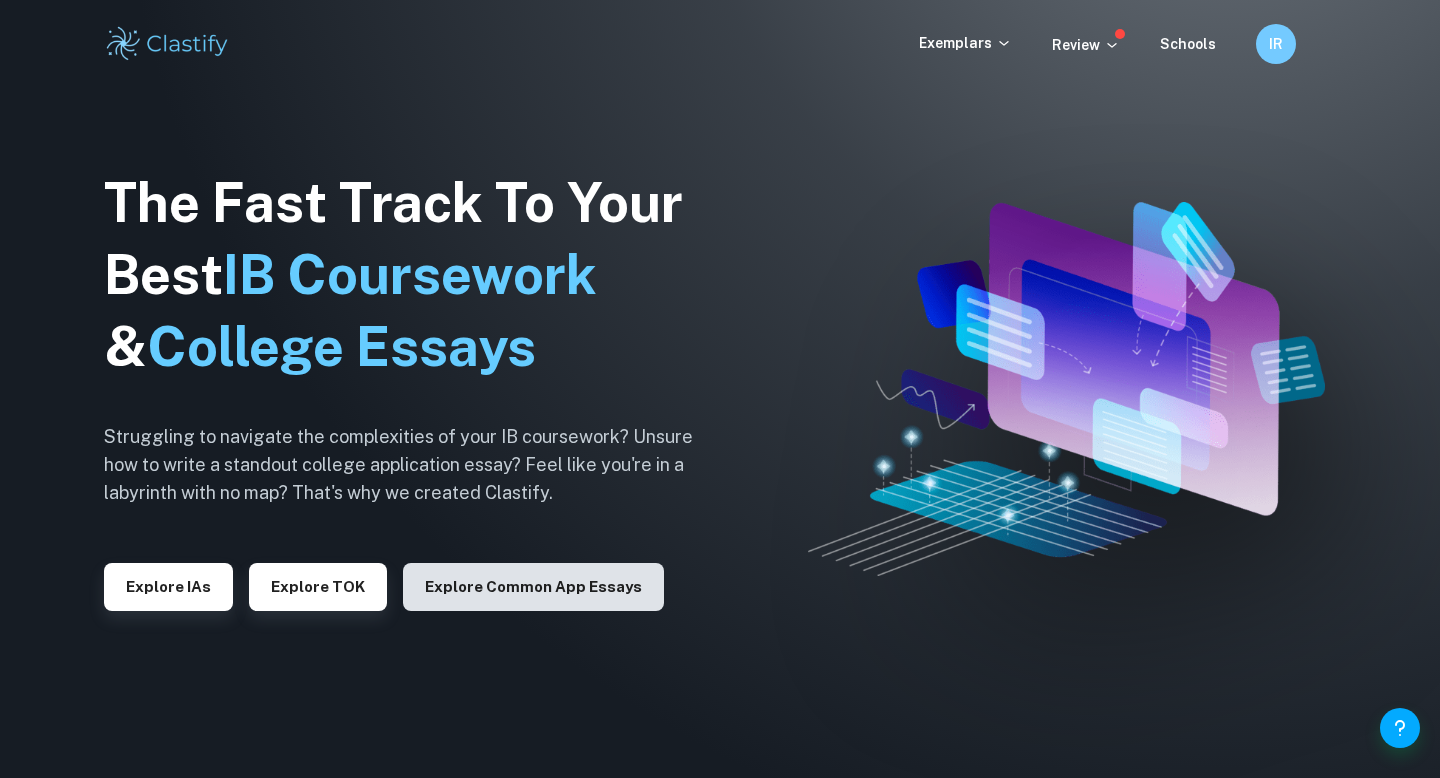 click on "Explore Common App essays" at bounding box center (533, 587) 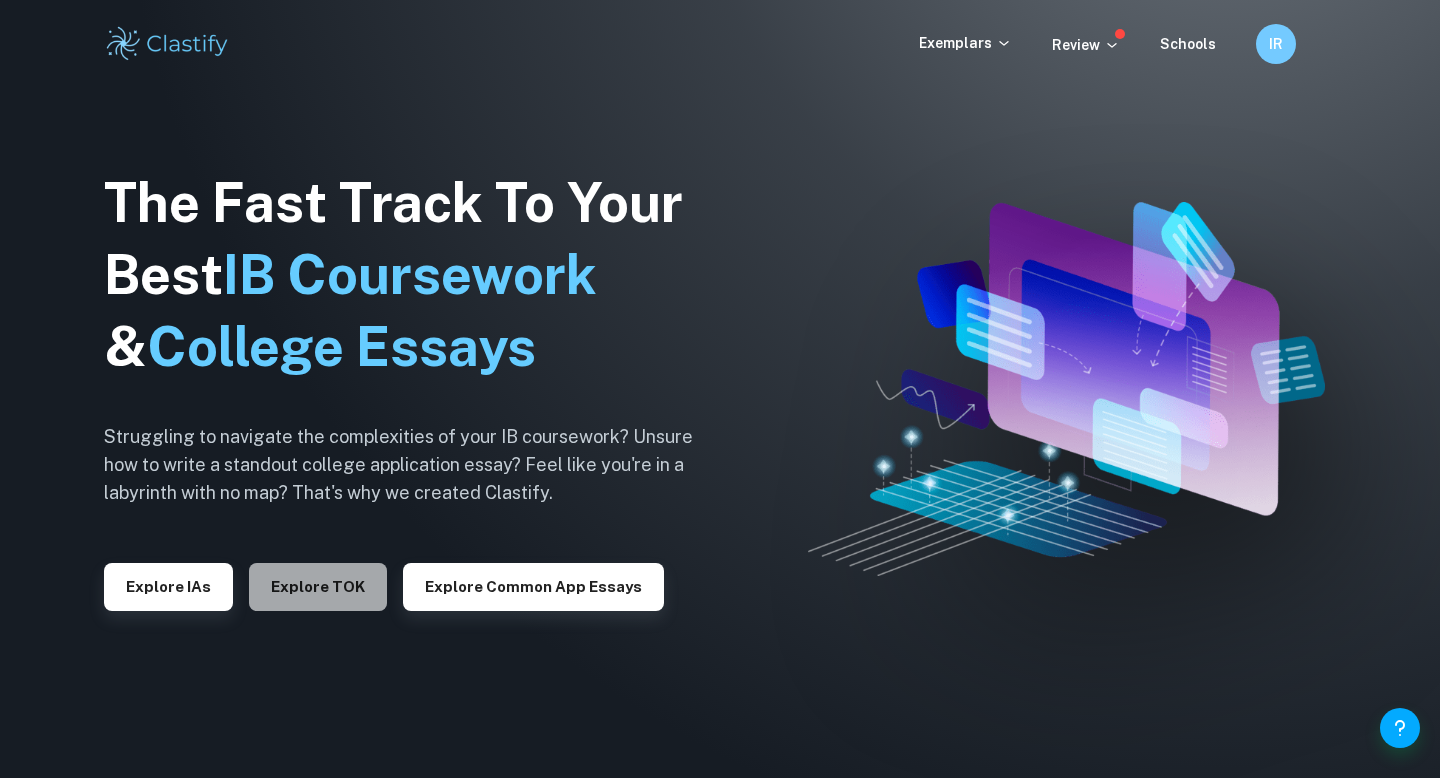 click on "Explore TOK" at bounding box center [318, 587] 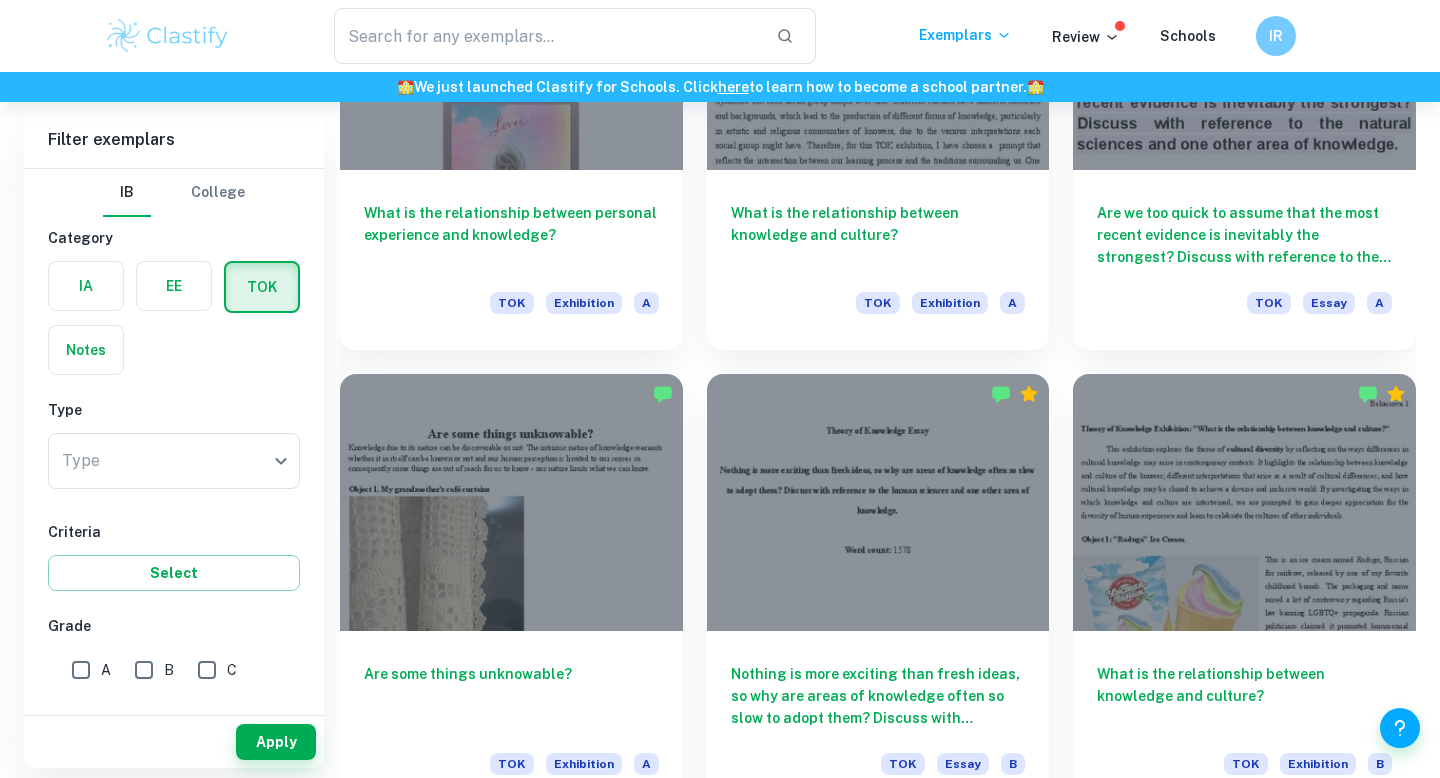 scroll, scrollTop: 4323, scrollLeft: 0, axis: vertical 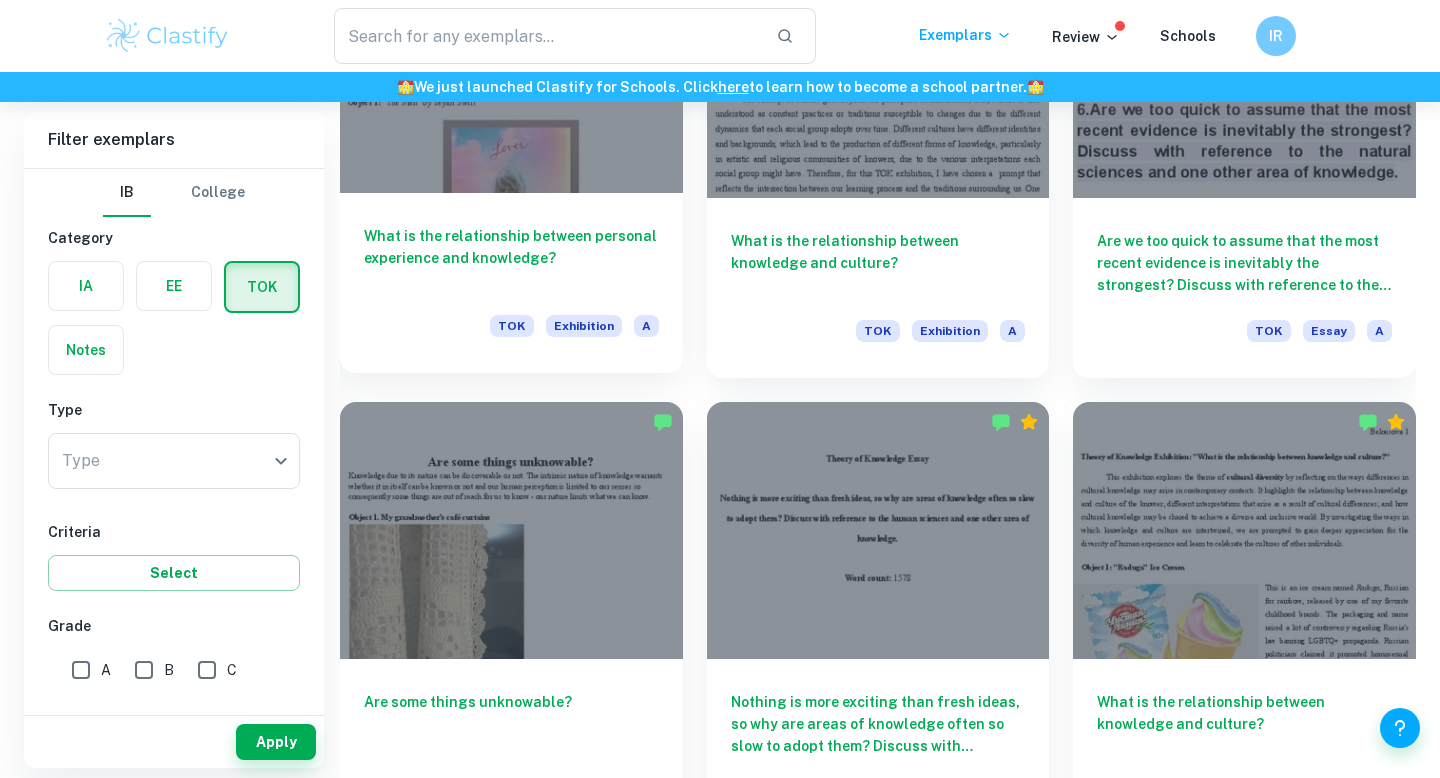 click on "What is the relationship between personal experience and knowledge?" at bounding box center [511, 258] 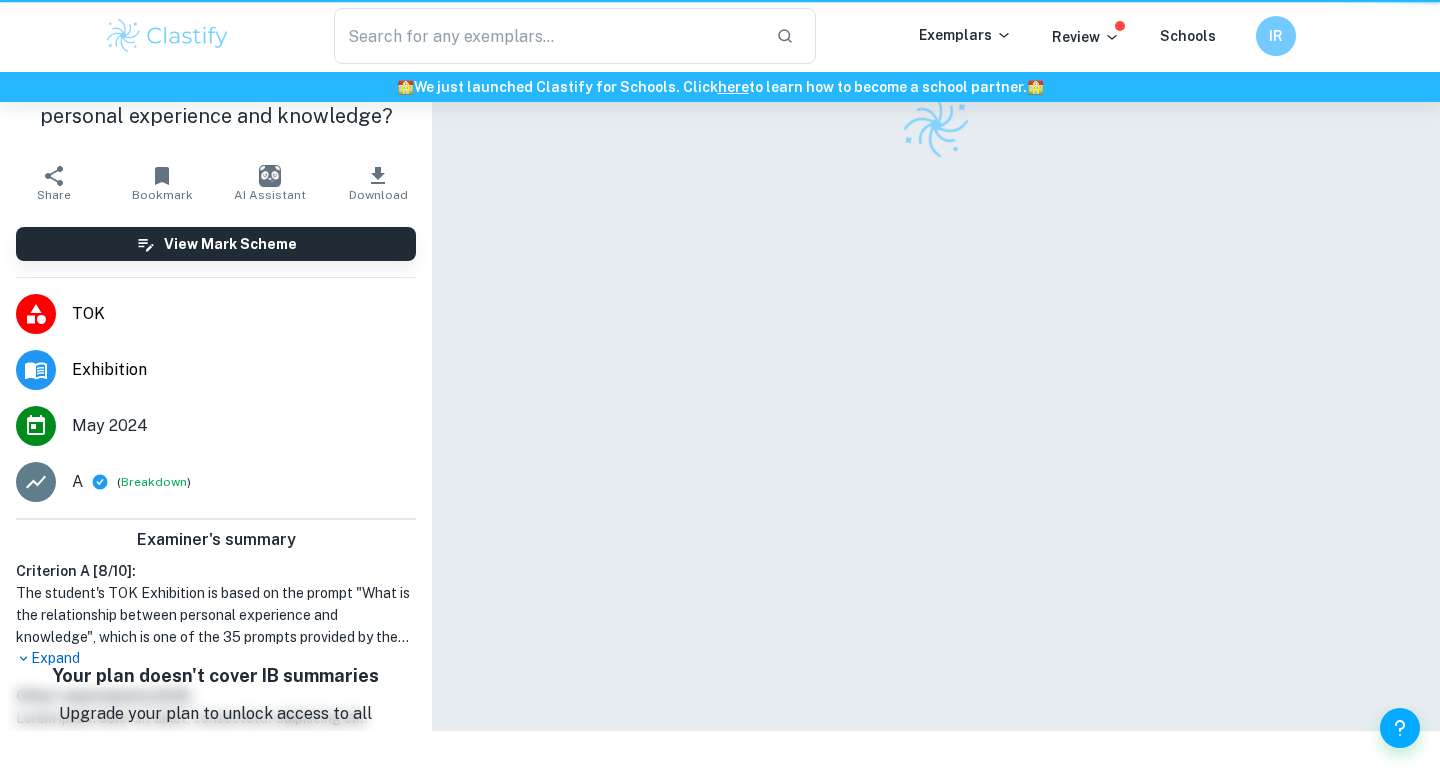 scroll, scrollTop: 0, scrollLeft: 0, axis: both 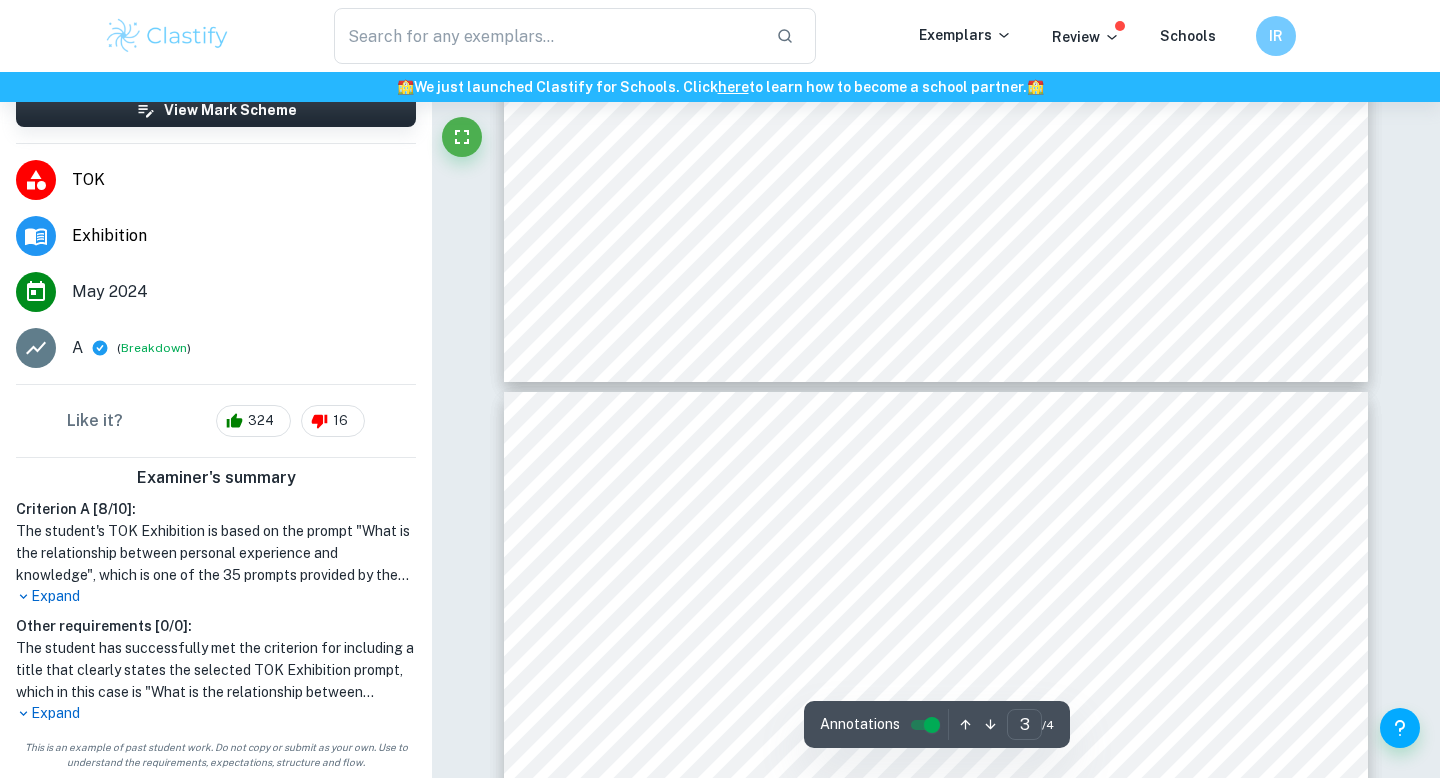 type on "4" 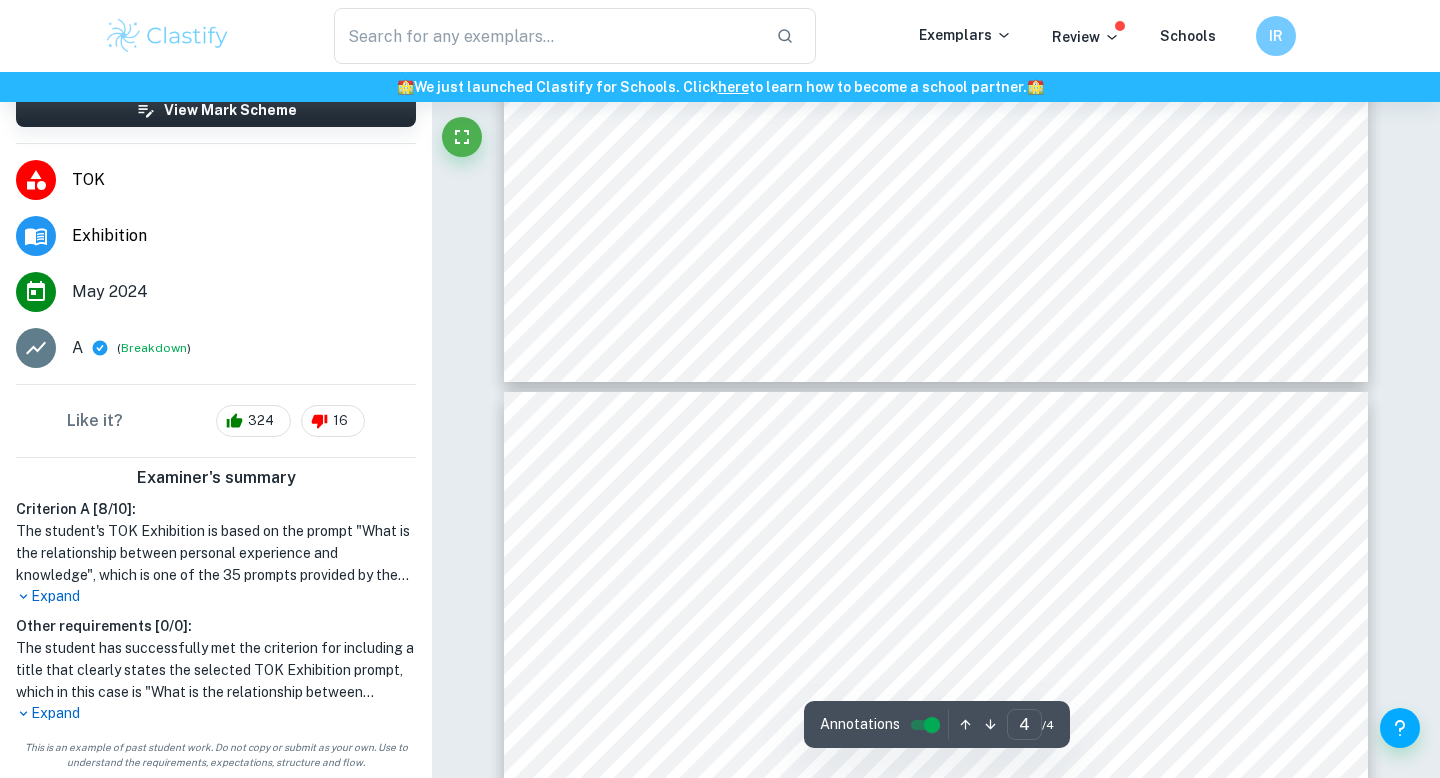 scroll, scrollTop: 3307, scrollLeft: 0, axis: vertical 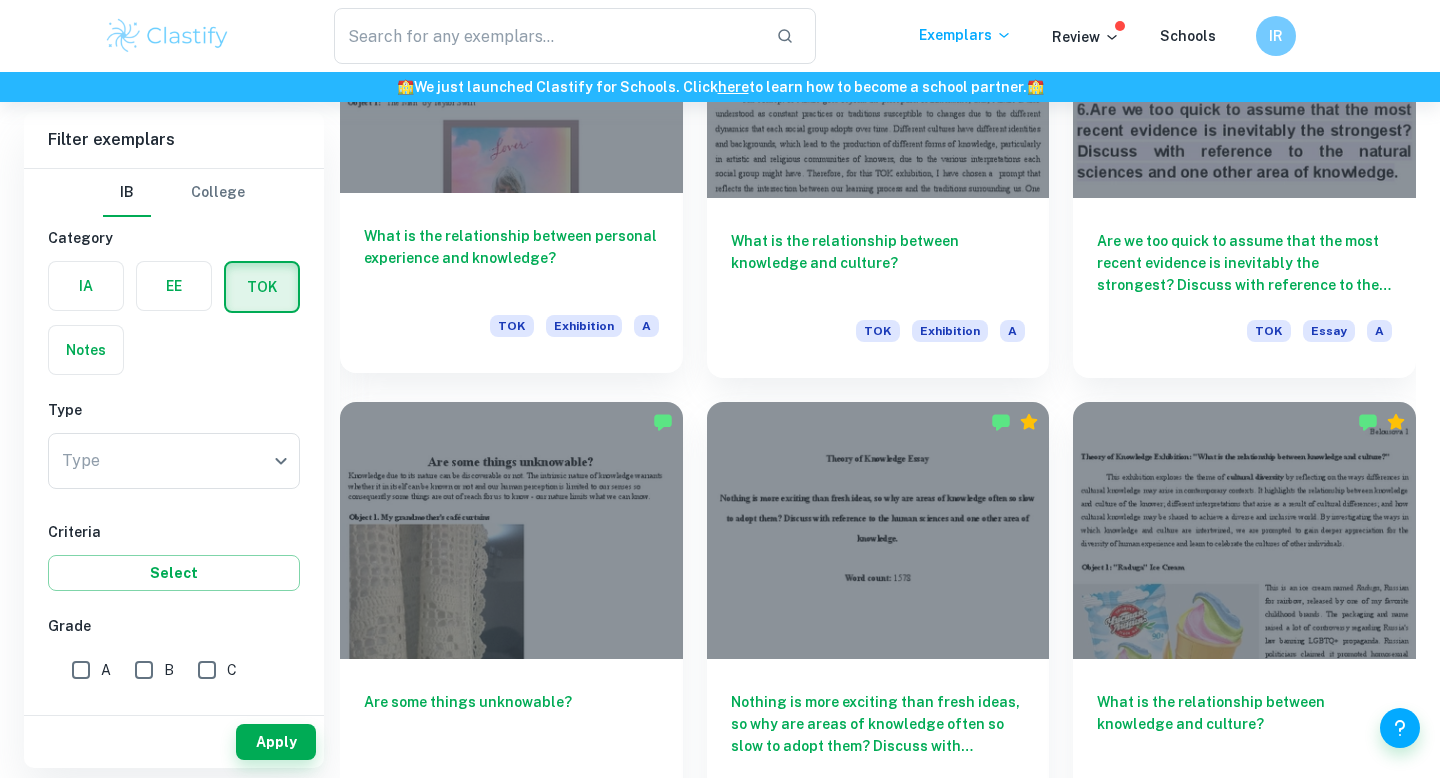 click on "What is the relationship between personal experience and knowledge?" at bounding box center (511, 258) 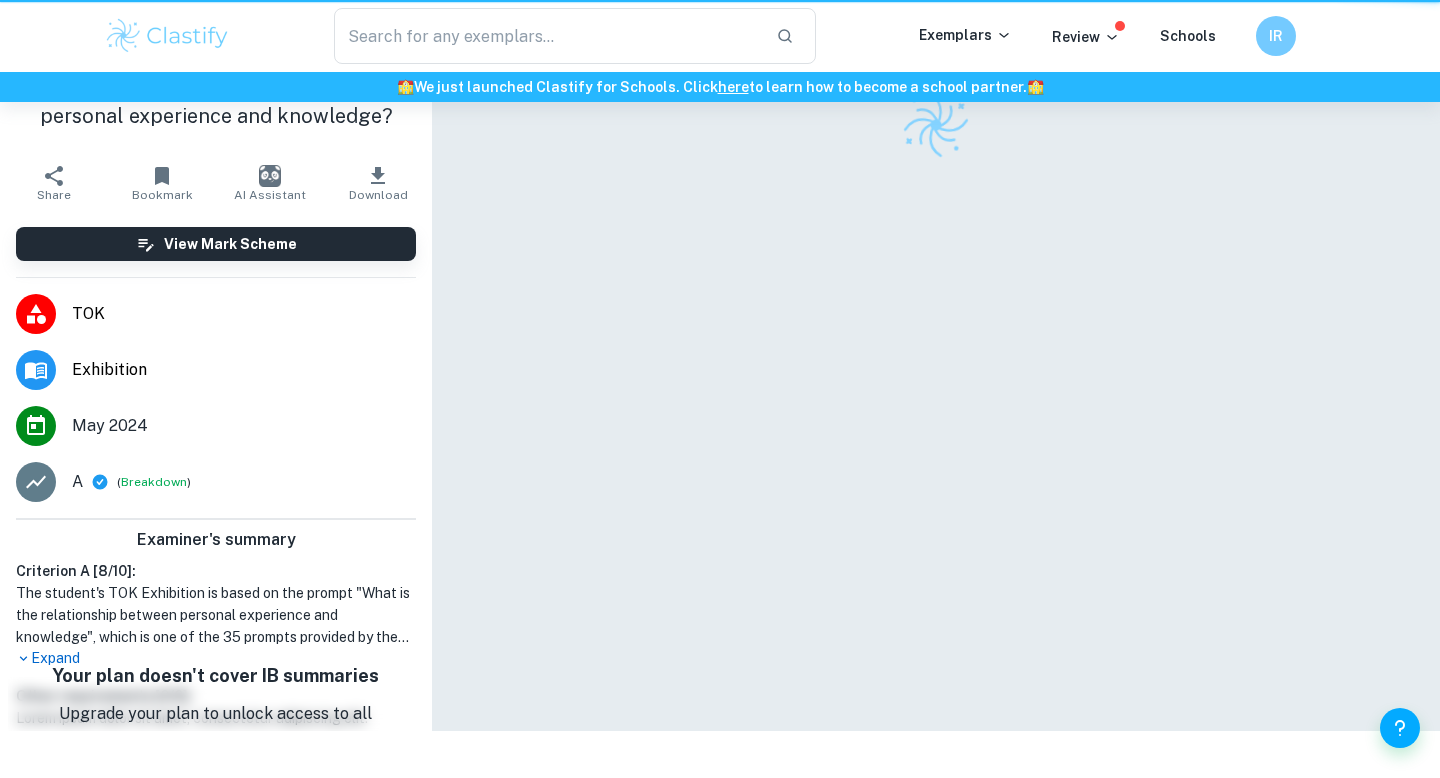 scroll, scrollTop: 0, scrollLeft: 0, axis: both 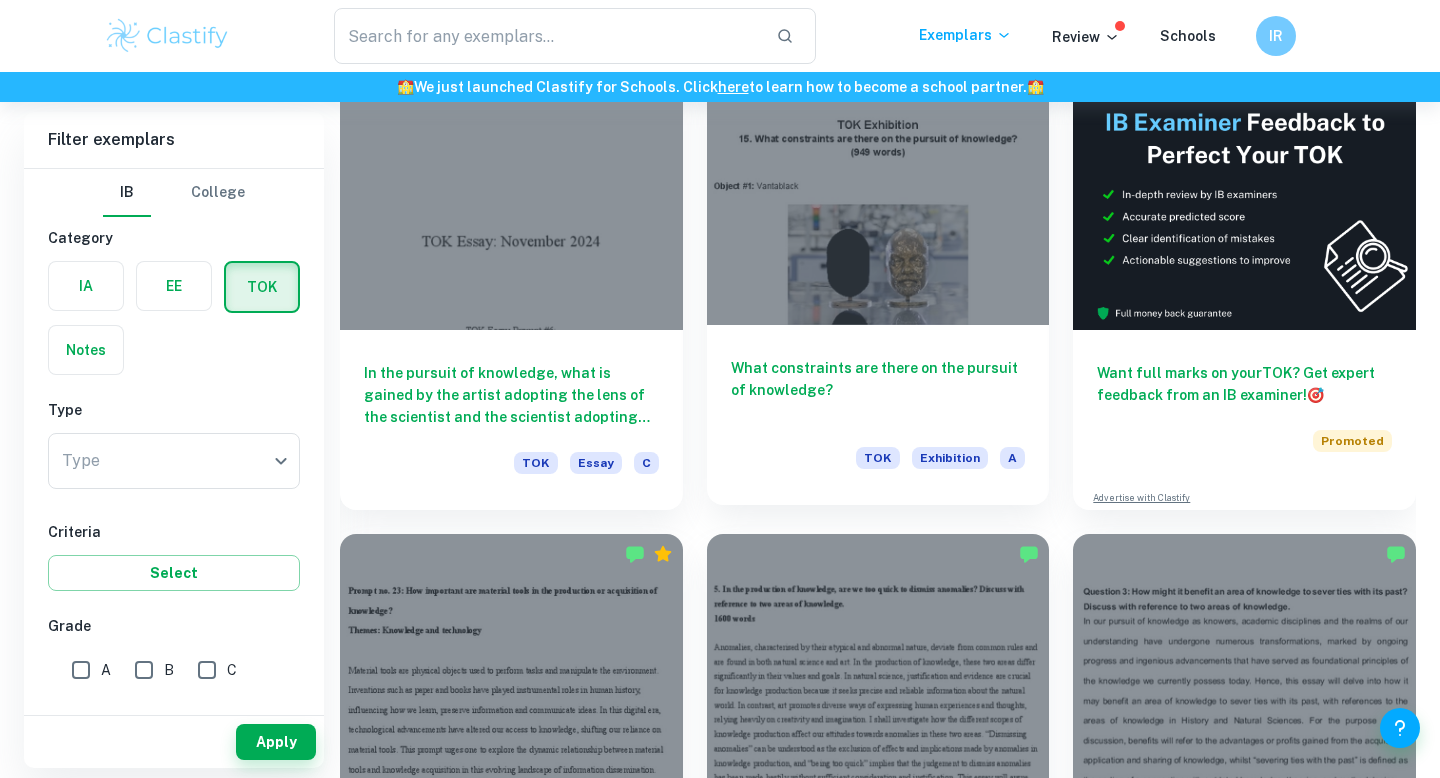 click on "What constraints are there on the pursuit of knowledge?" at bounding box center (878, 390) 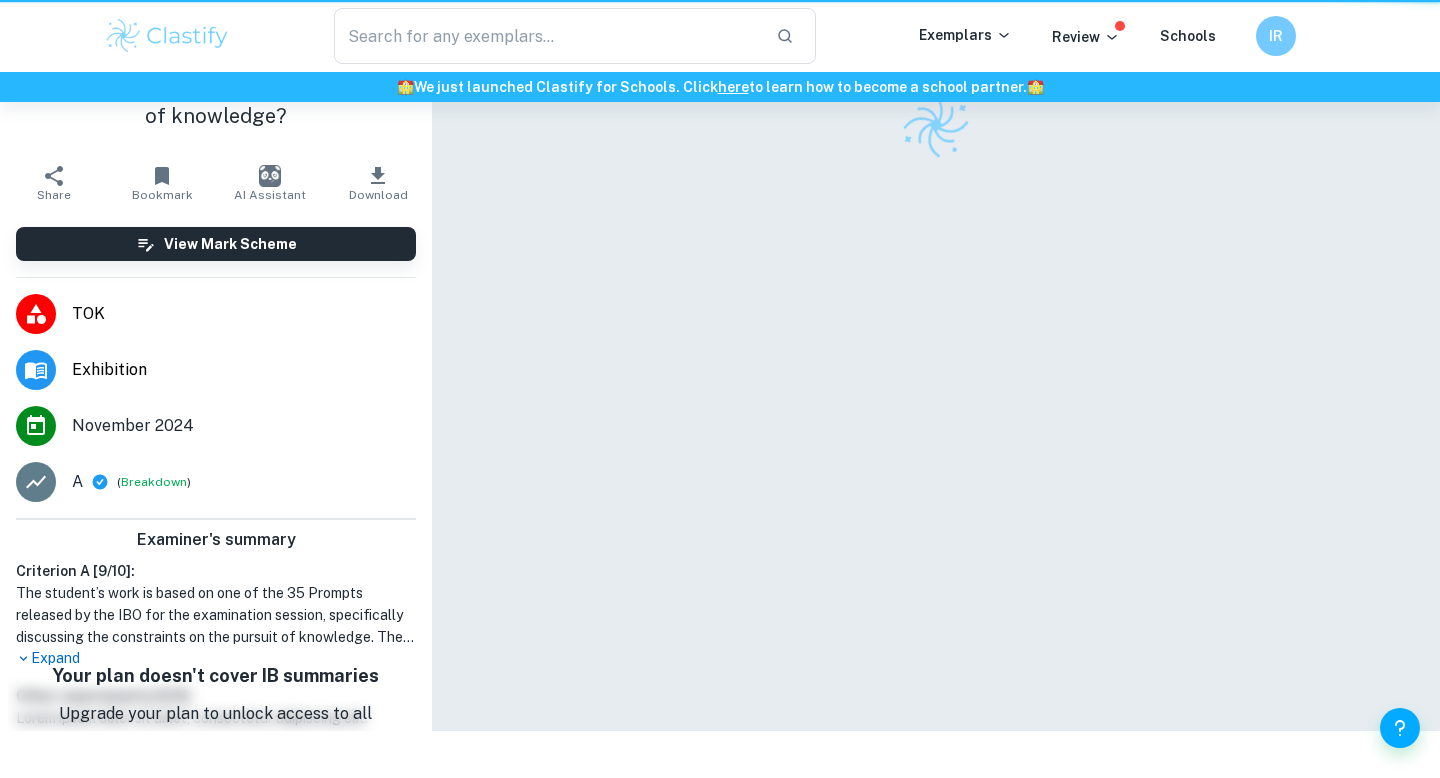 scroll, scrollTop: 0, scrollLeft: 0, axis: both 